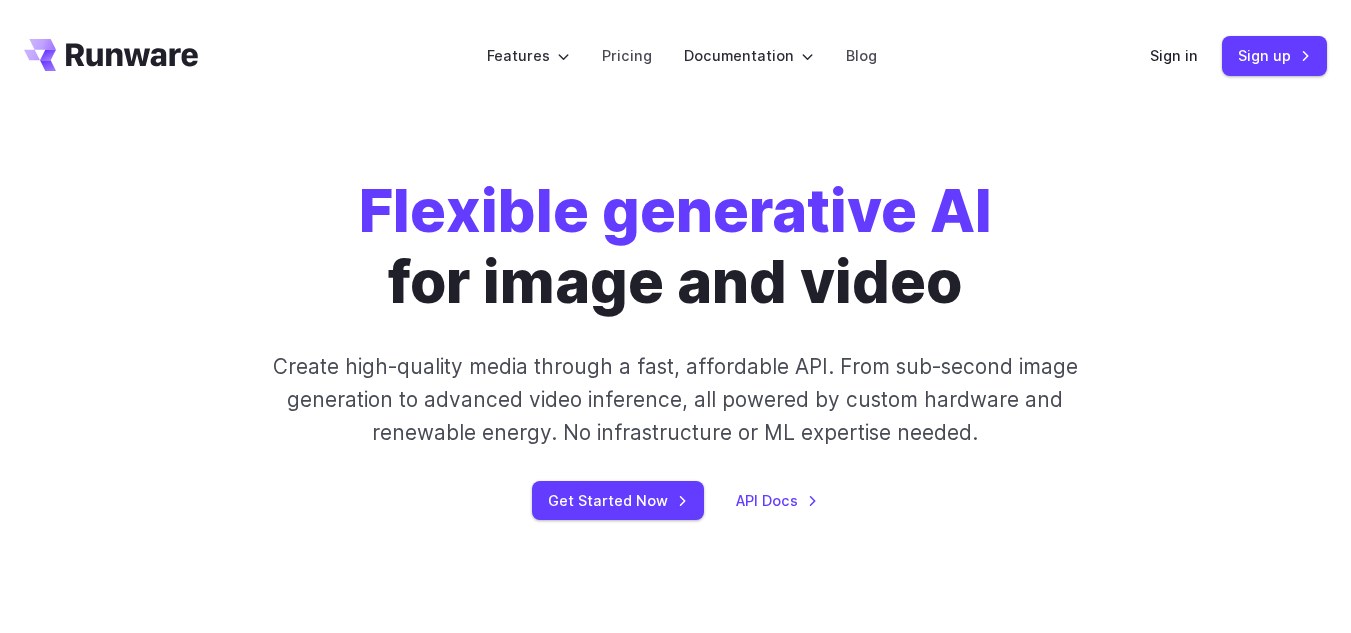 scroll, scrollTop: 0, scrollLeft: 0, axis: both 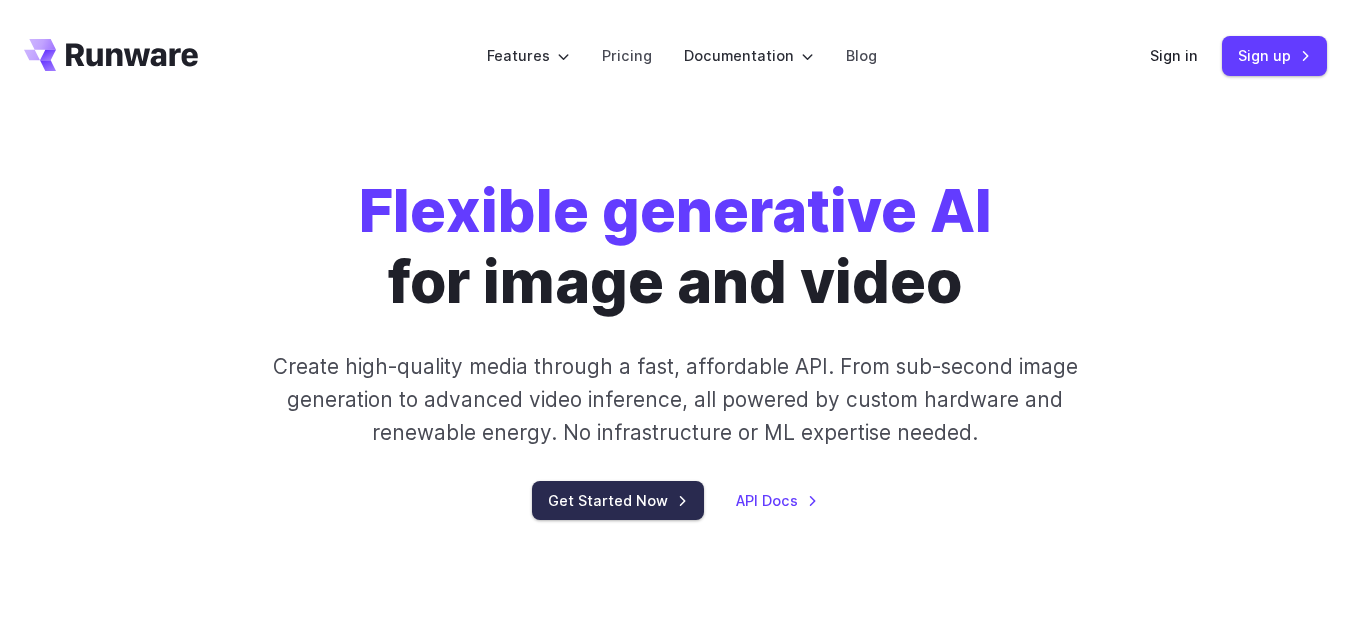 click on "Get Started Now" at bounding box center [618, 500] 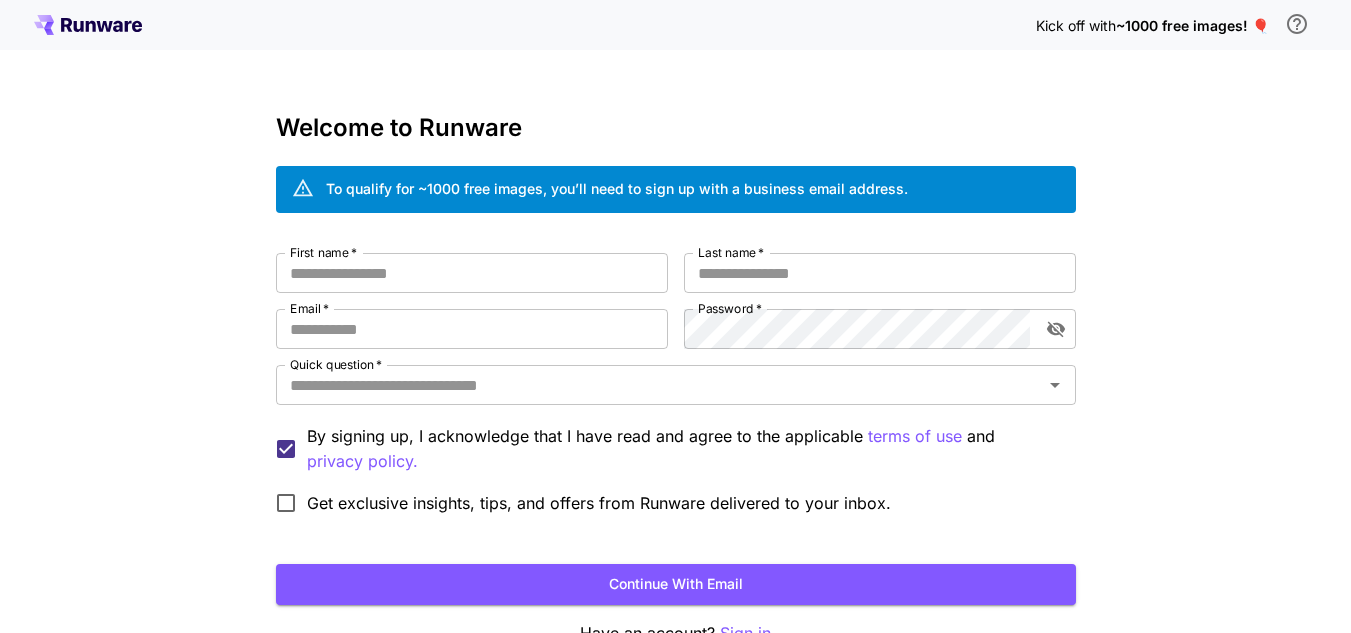 scroll, scrollTop: 0, scrollLeft: 0, axis: both 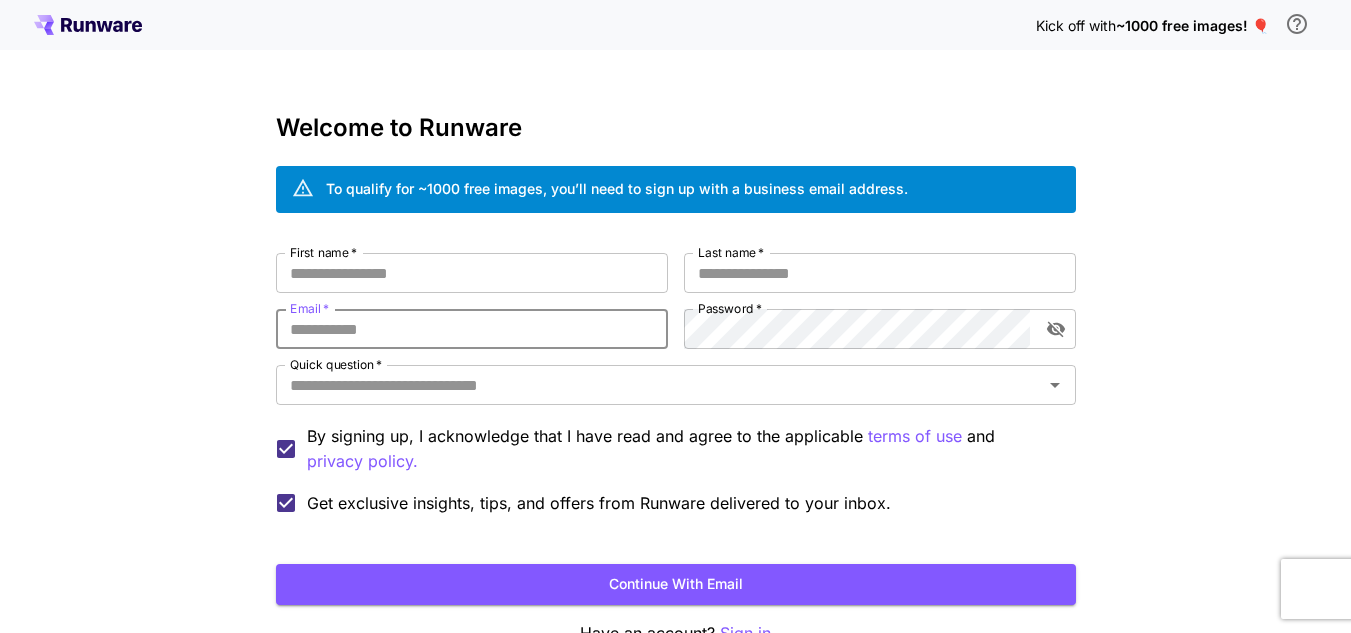 paste on "**********" 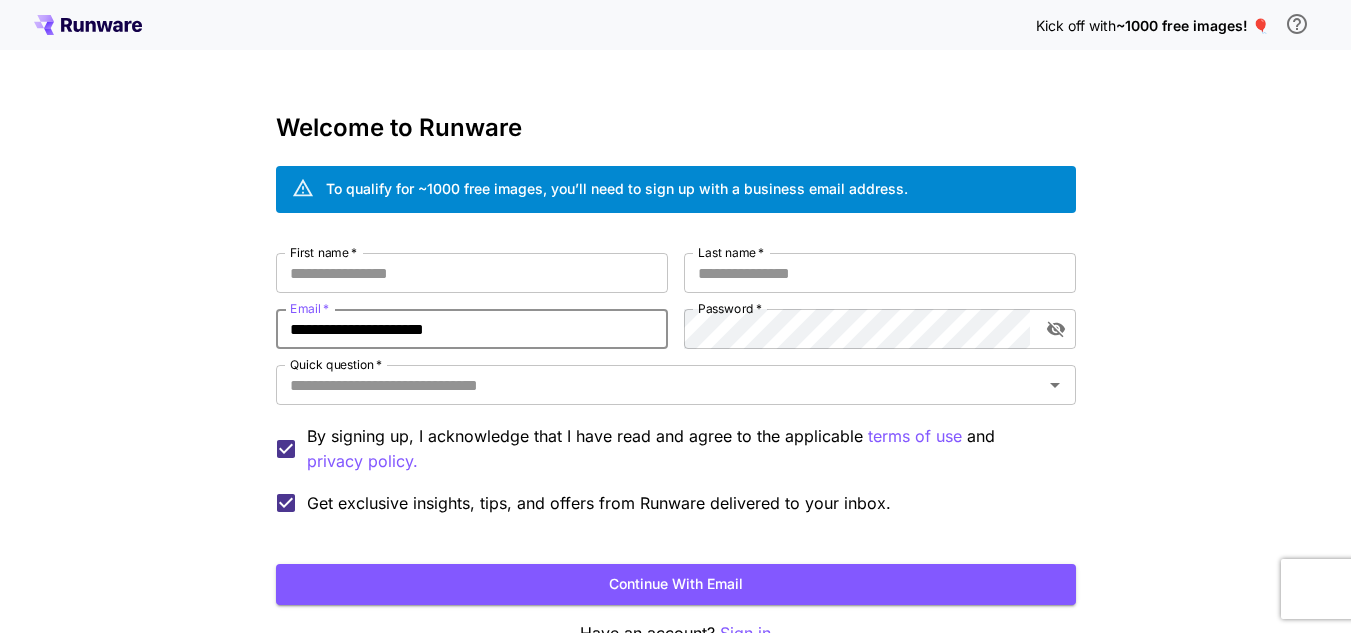 type on "**********" 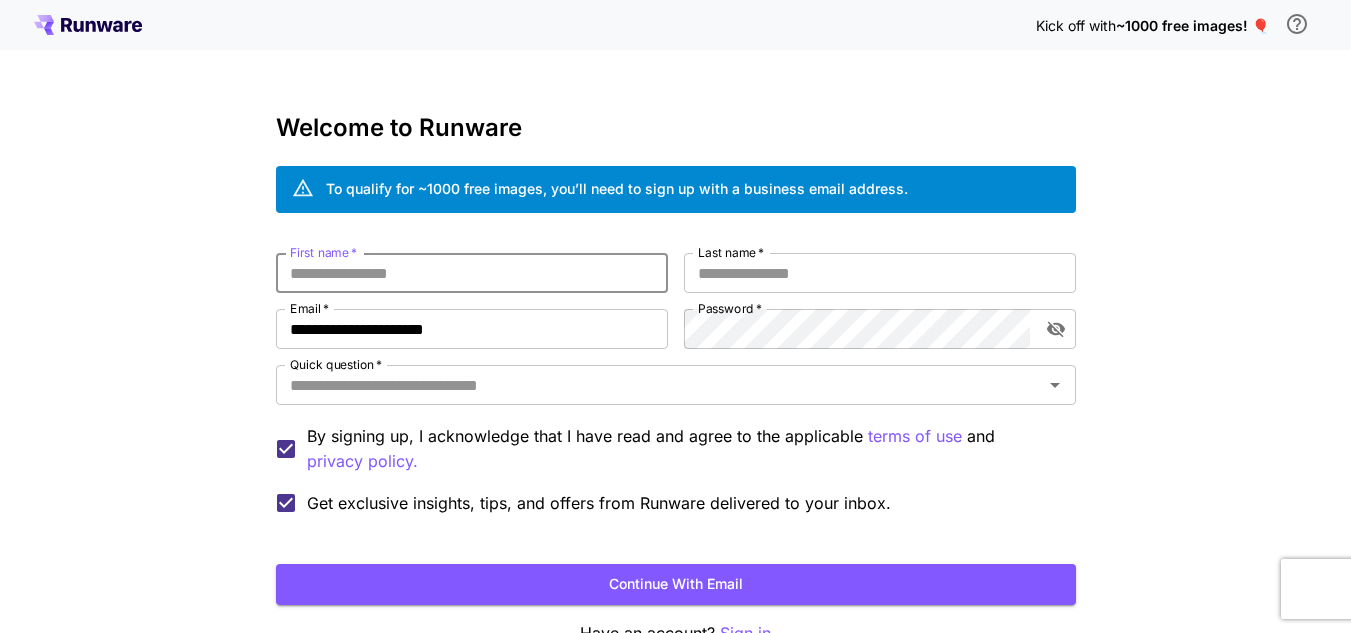 drag, startPoint x: 446, startPoint y: 275, endPoint x: 362, endPoint y: 290, distance: 85.32877 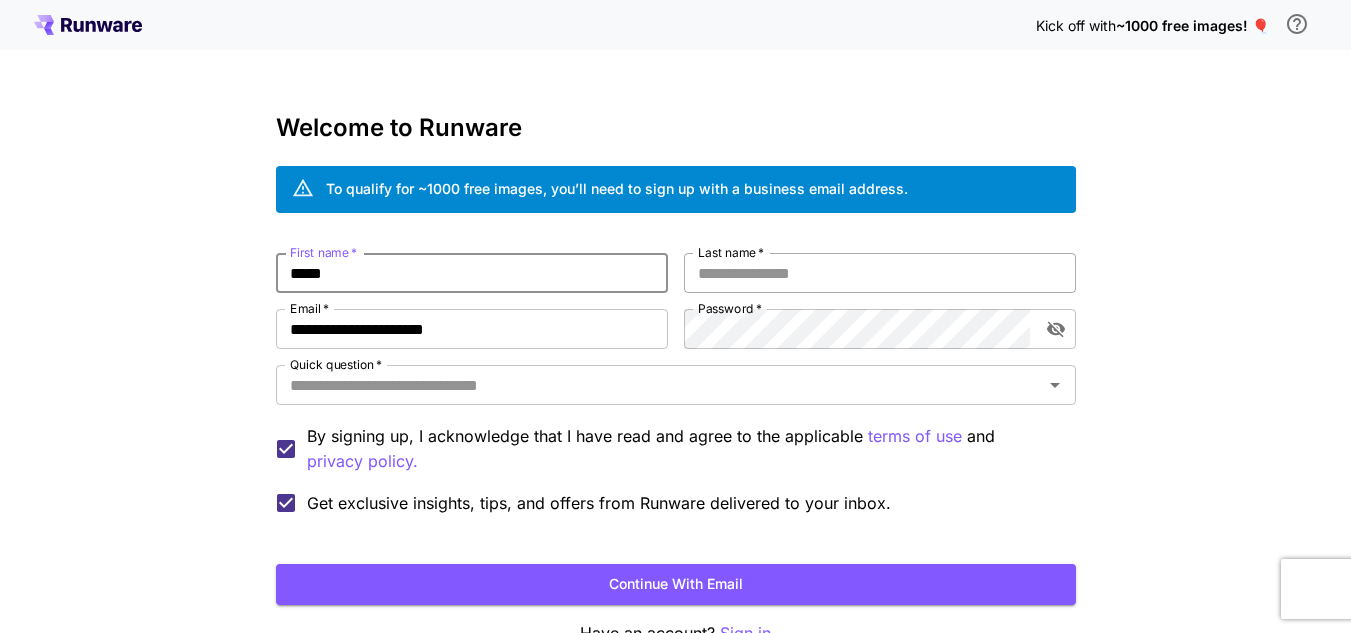 type on "*****" 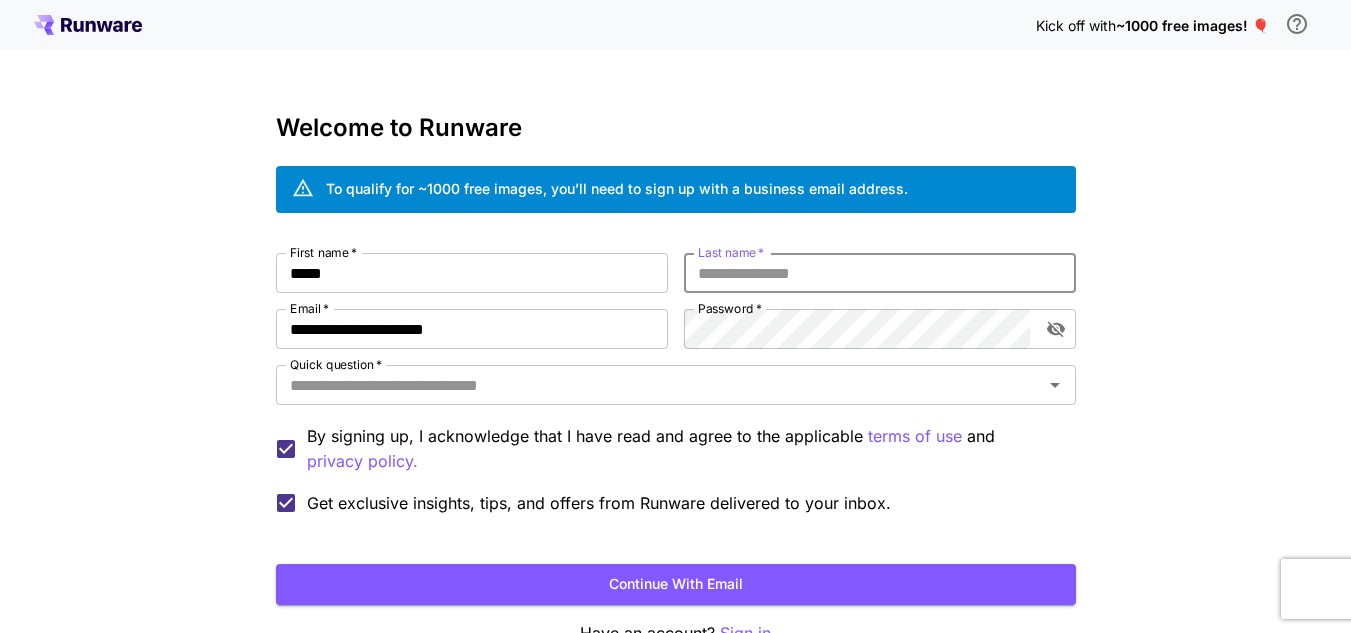 click on "Last name   *" at bounding box center (880, 273) 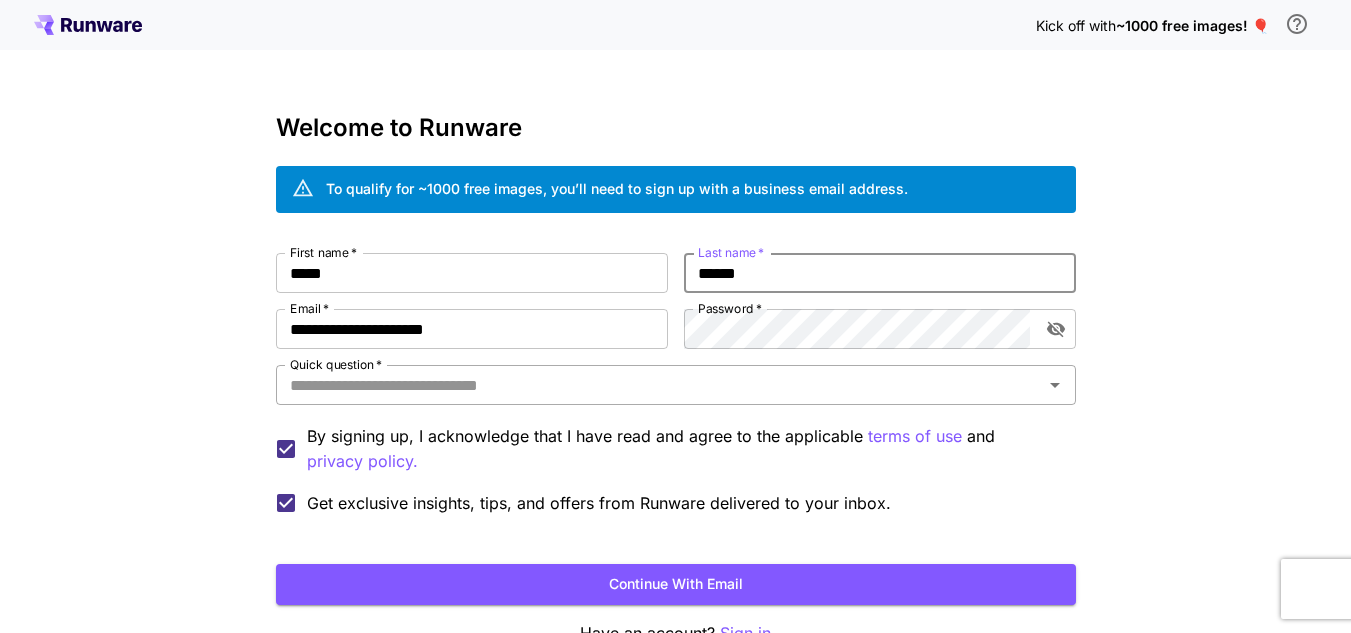type on "******" 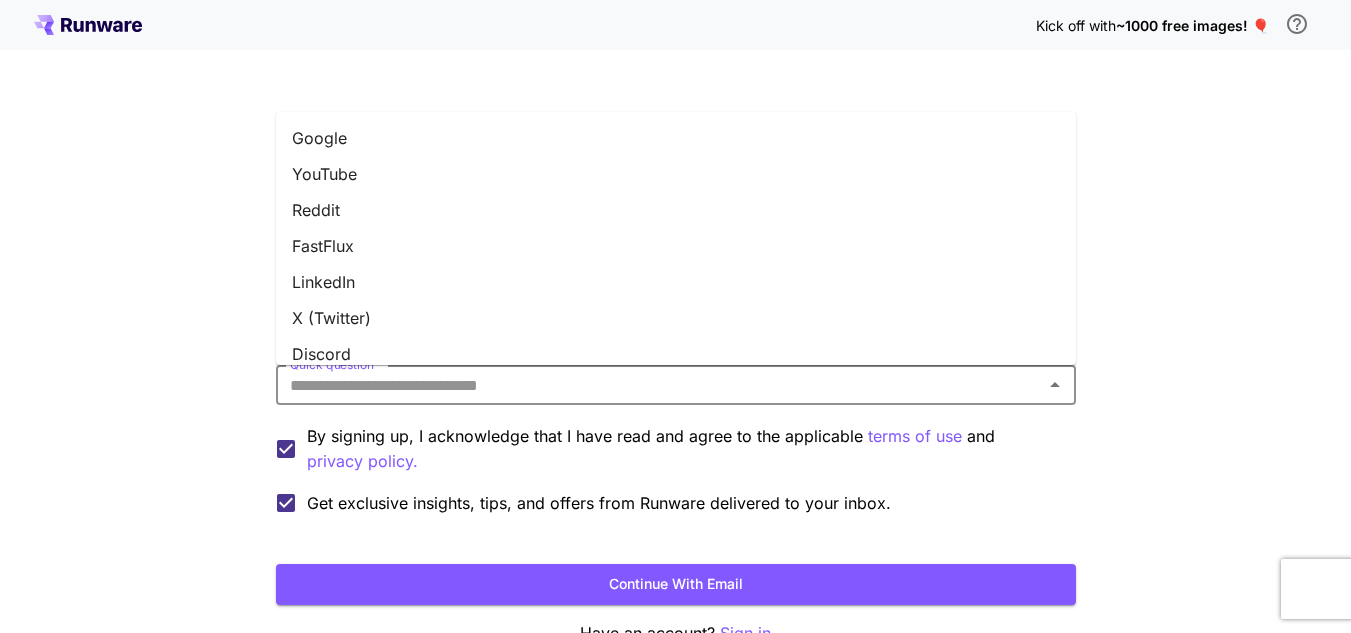 click on "Quick question   *" at bounding box center (659, 385) 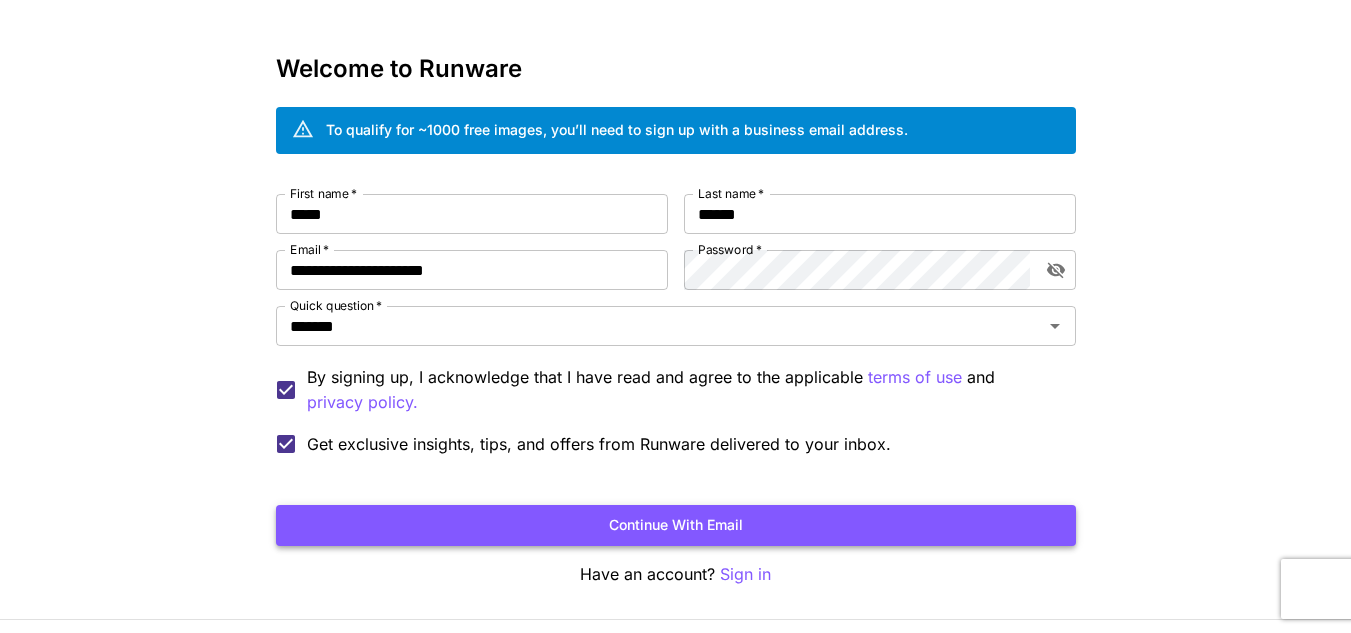 scroll, scrollTop: 120, scrollLeft: 0, axis: vertical 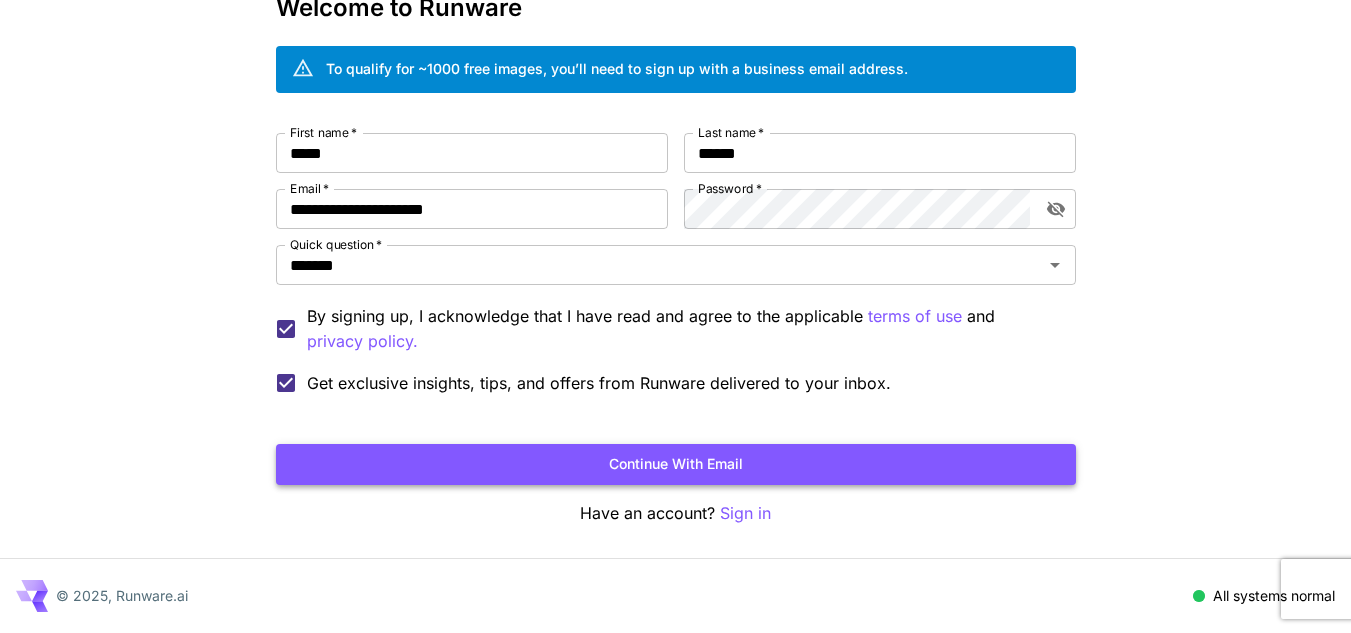 click on "Continue with email" at bounding box center (676, 464) 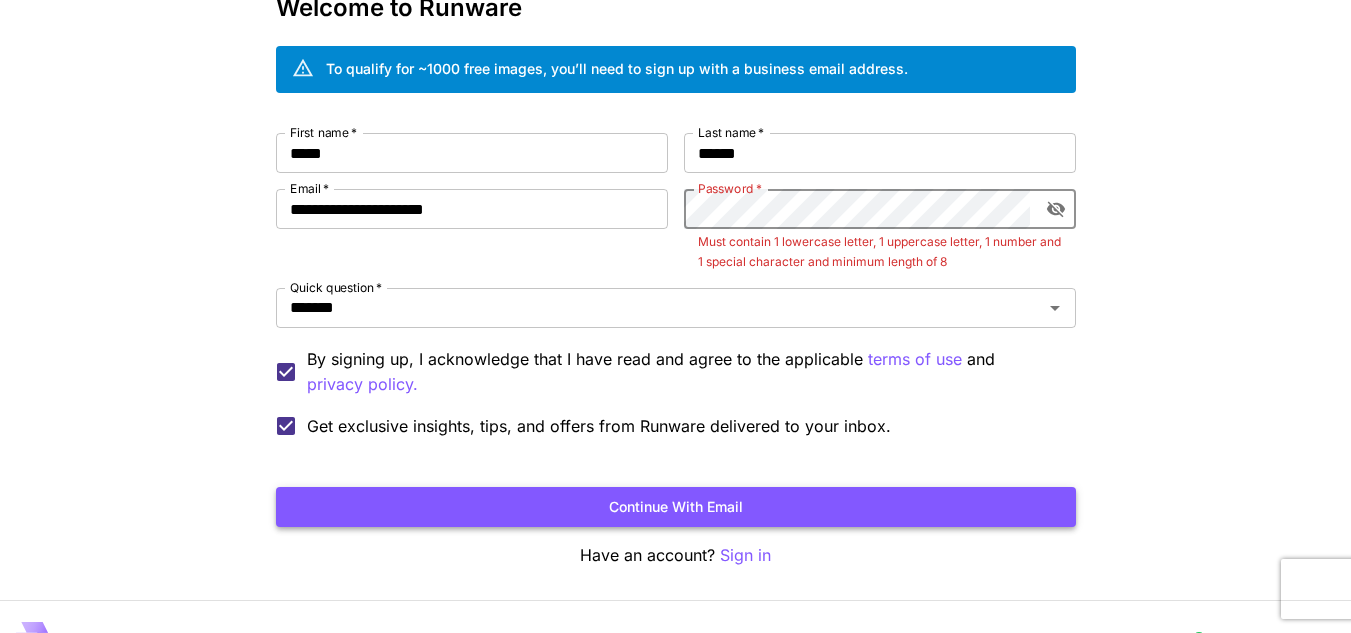 click on "Continue with email" at bounding box center [676, 507] 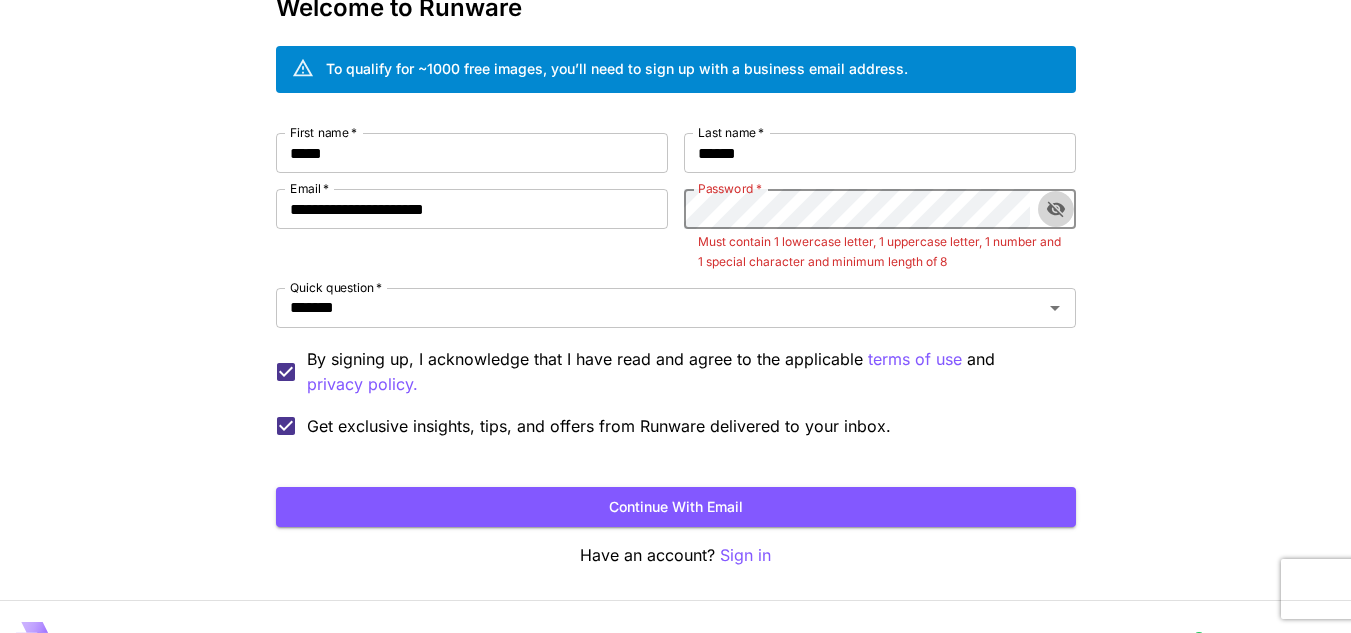 click 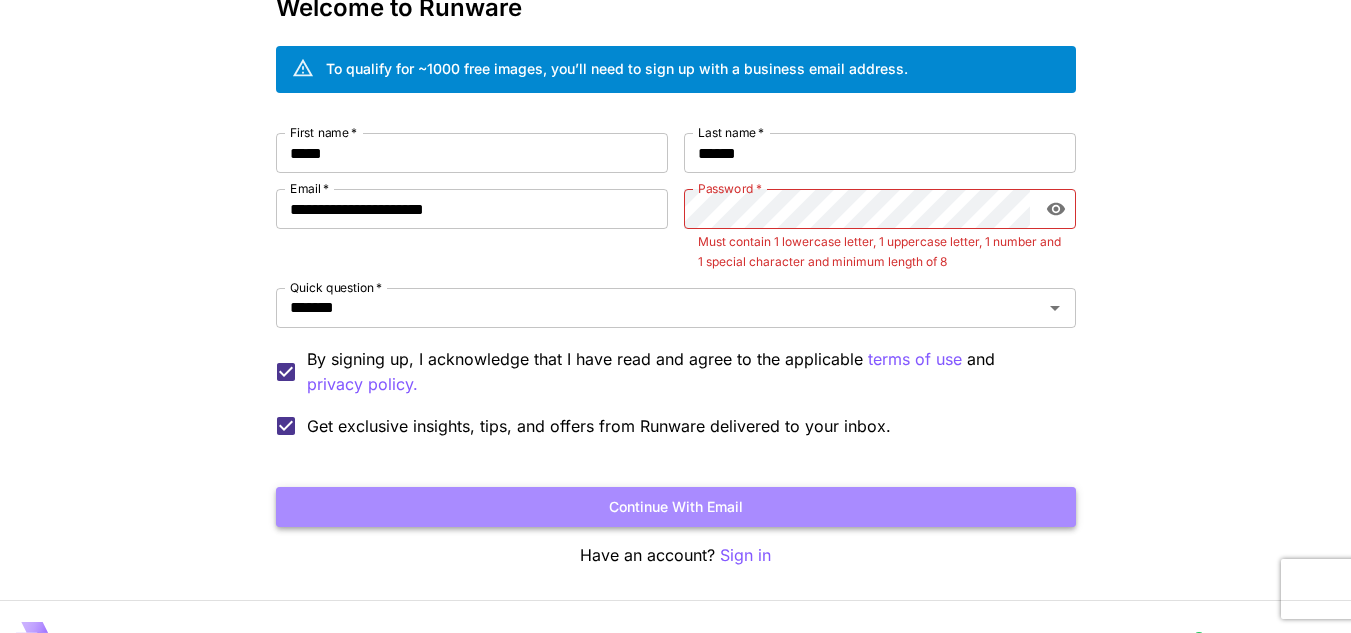 click on "Continue with email" at bounding box center [676, 507] 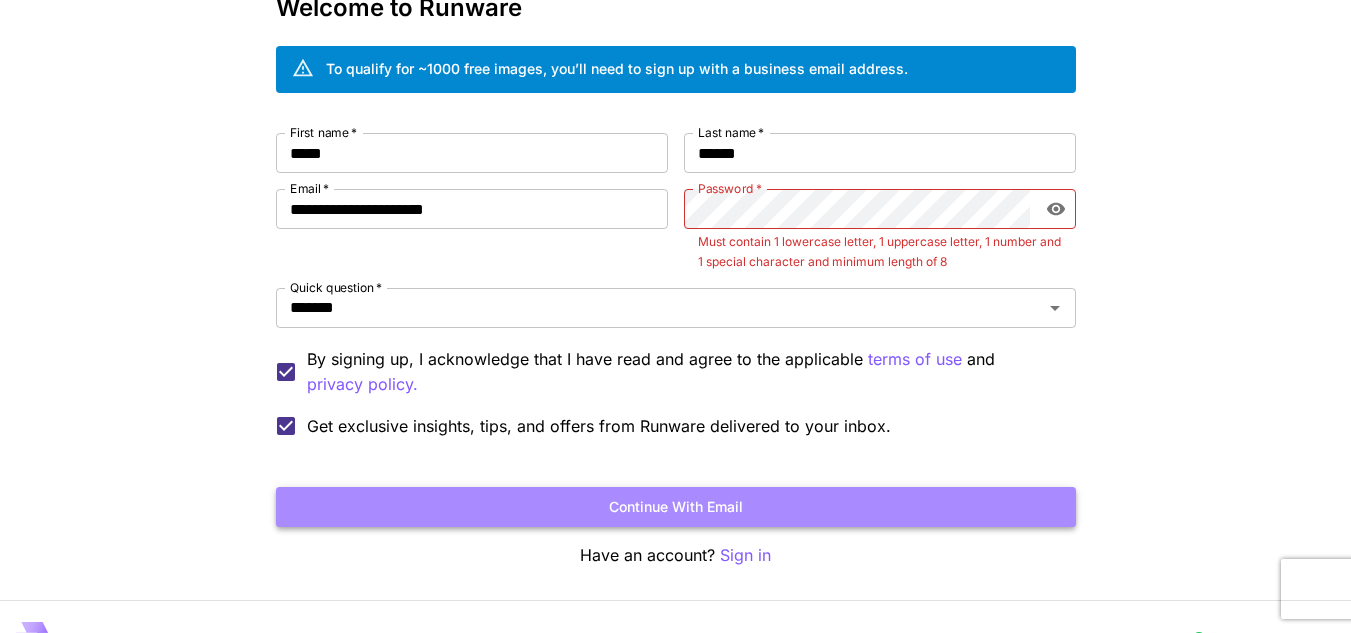 click on "Continue with email" at bounding box center (676, 507) 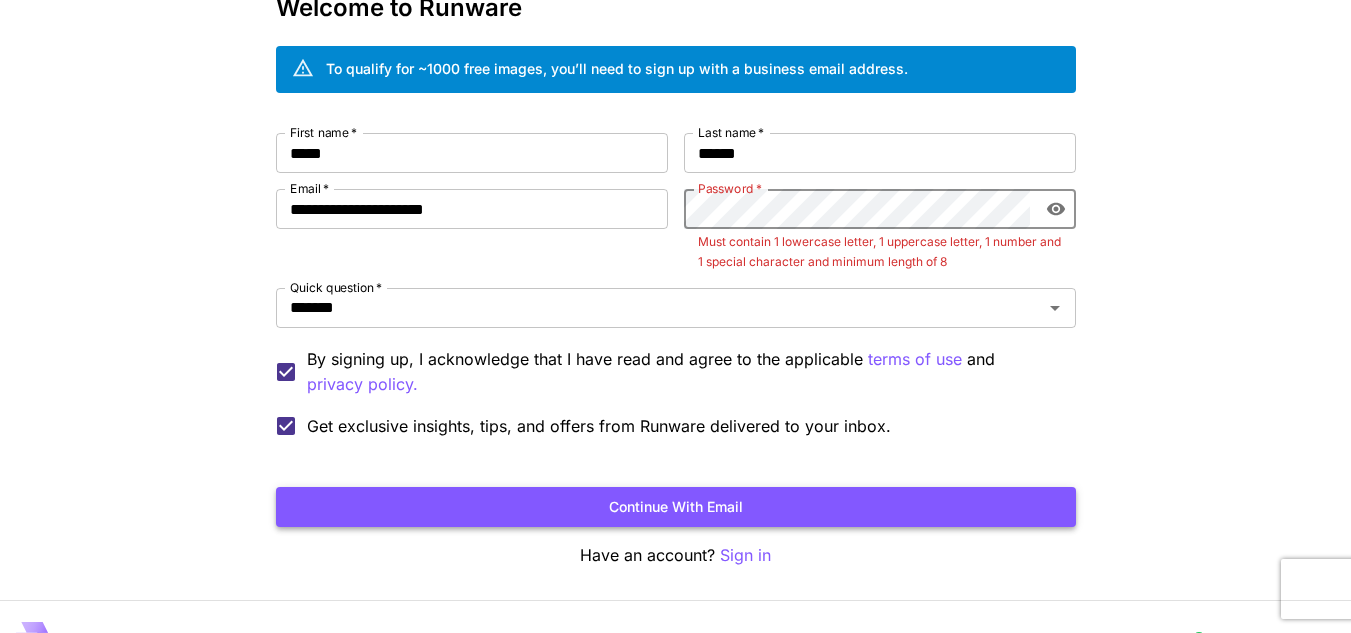 click on "Continue with email" at bounding box center [676, 507] 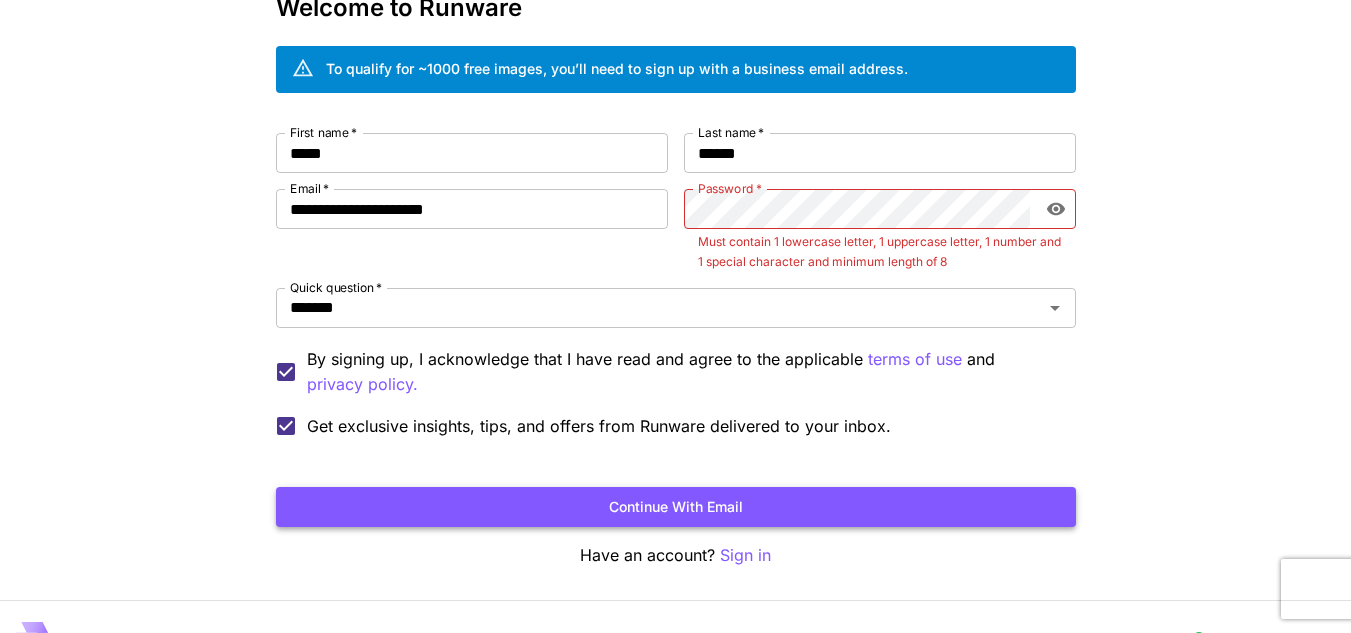 click on "Continue with email" at bounding box center (676, 507) 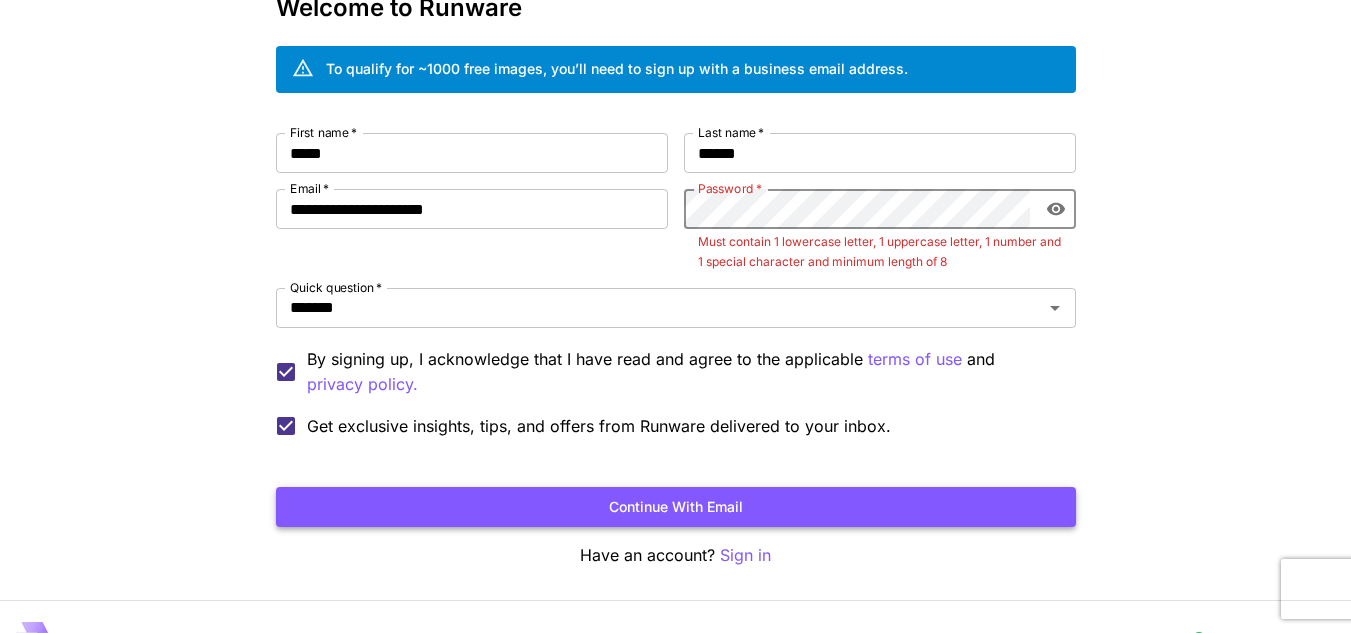 click on "Continue with email" at bounding box center (676, 507) 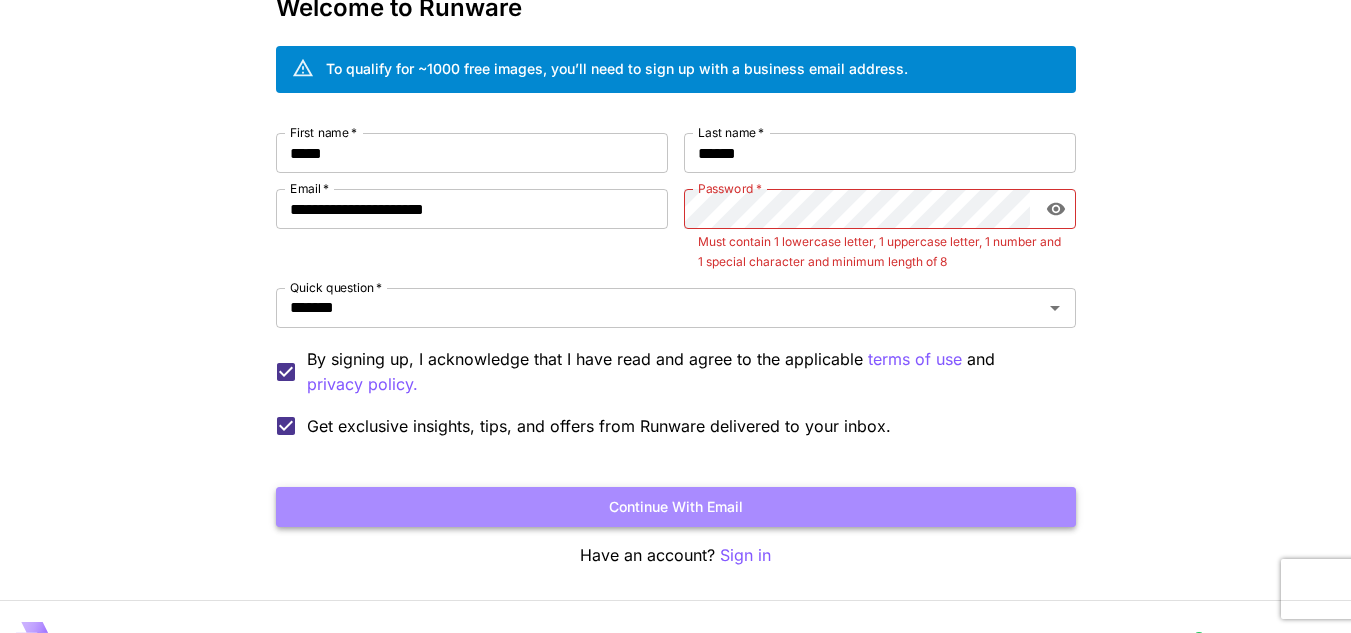 click on "Continue with email" at bounding box center (676, 507) 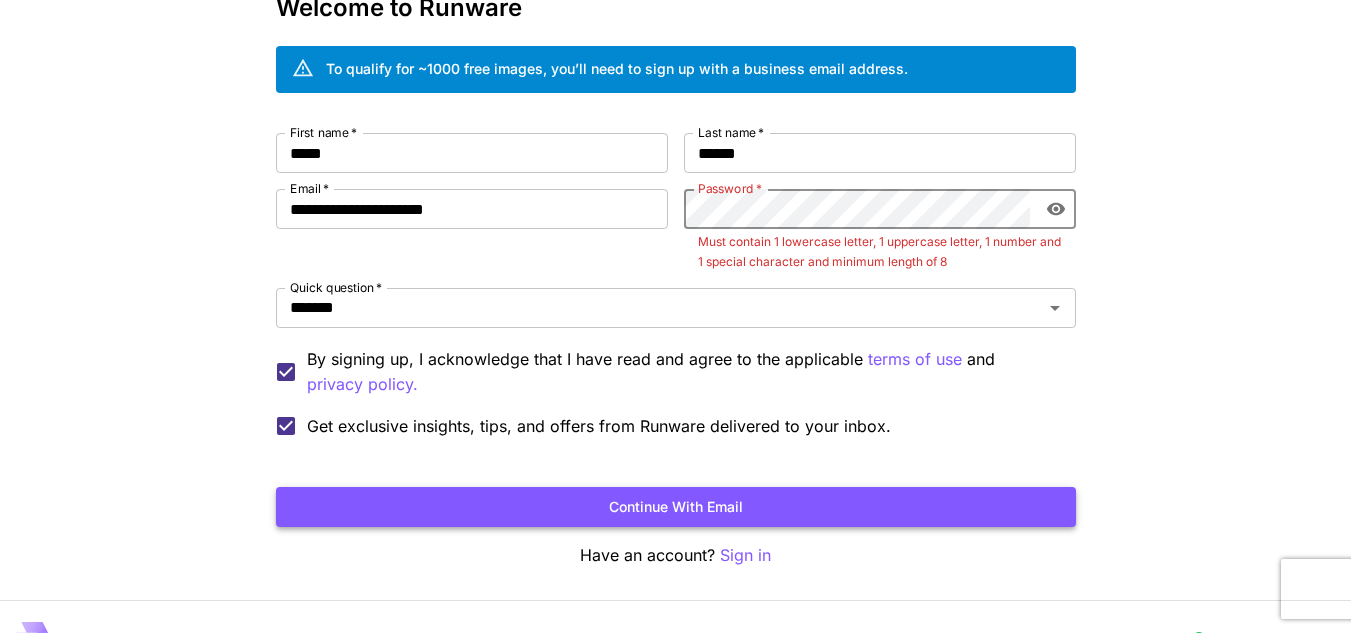 click on "Continue with email" at bounding box center [676, 507] 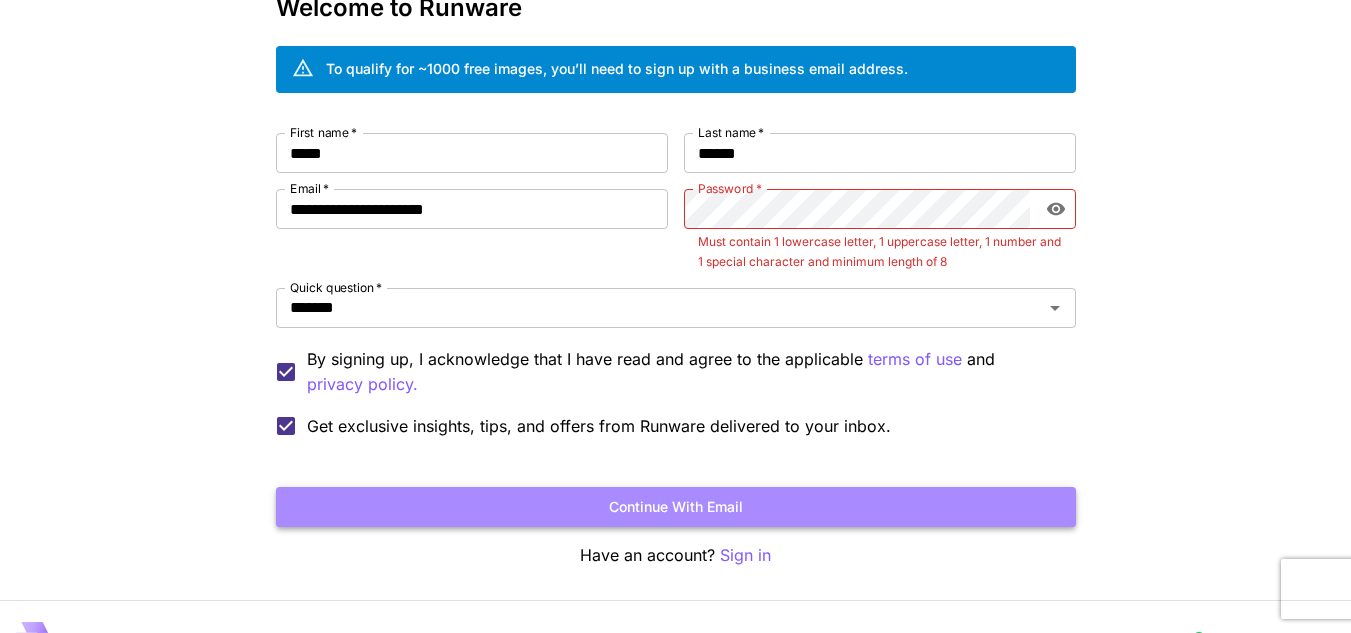 click on "Continue with email" at bounding box center (676, 507) 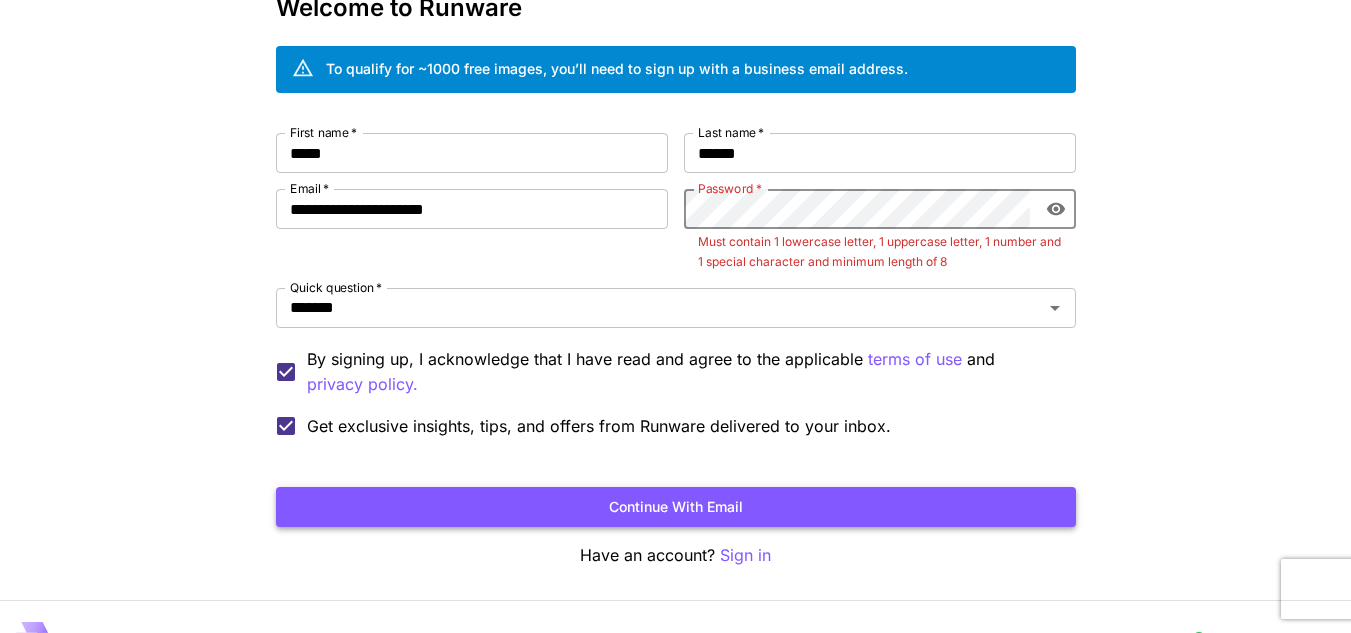 click on "Continue with email" at bounding box center (676, 507) 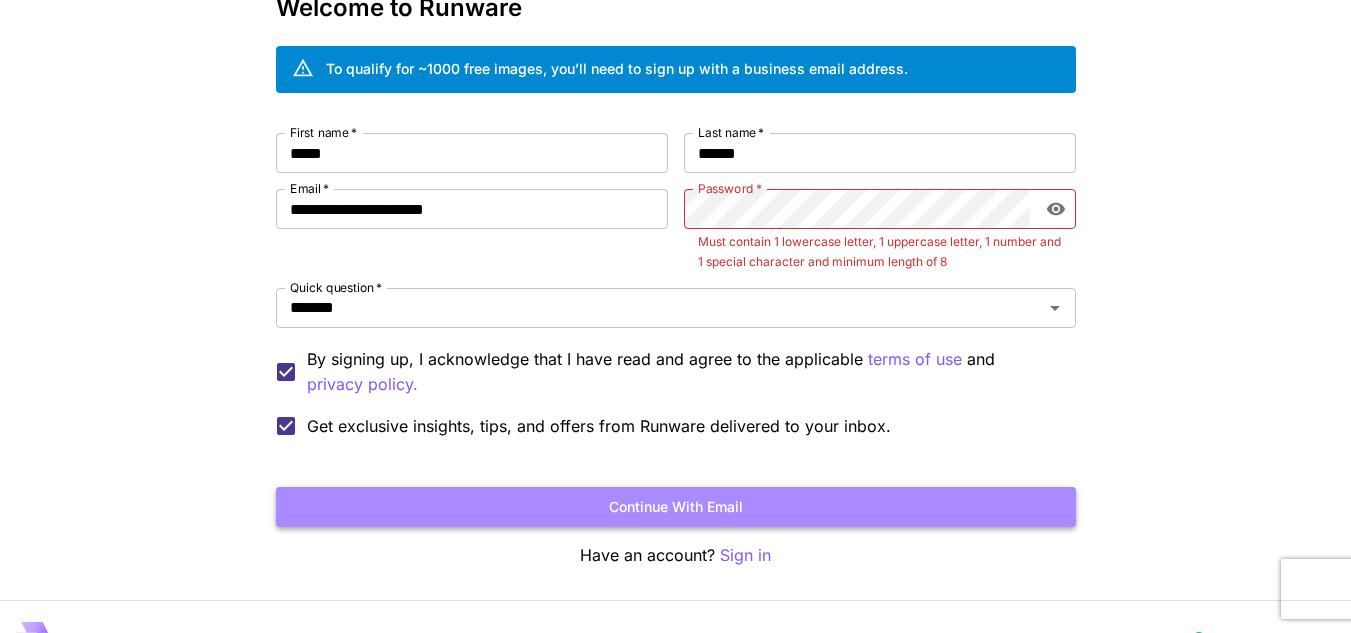 click on "Continue with email" at bounding box center [676, 507] 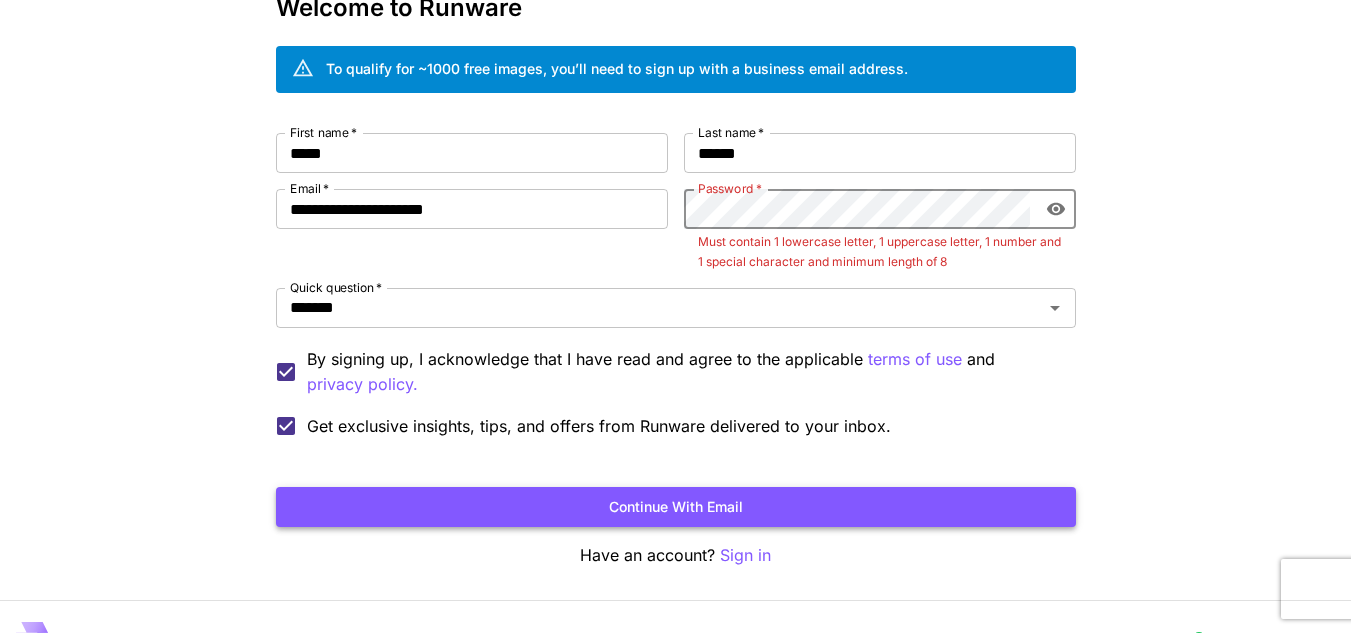 click on "Continue with email" at bounding box center (676, 507) 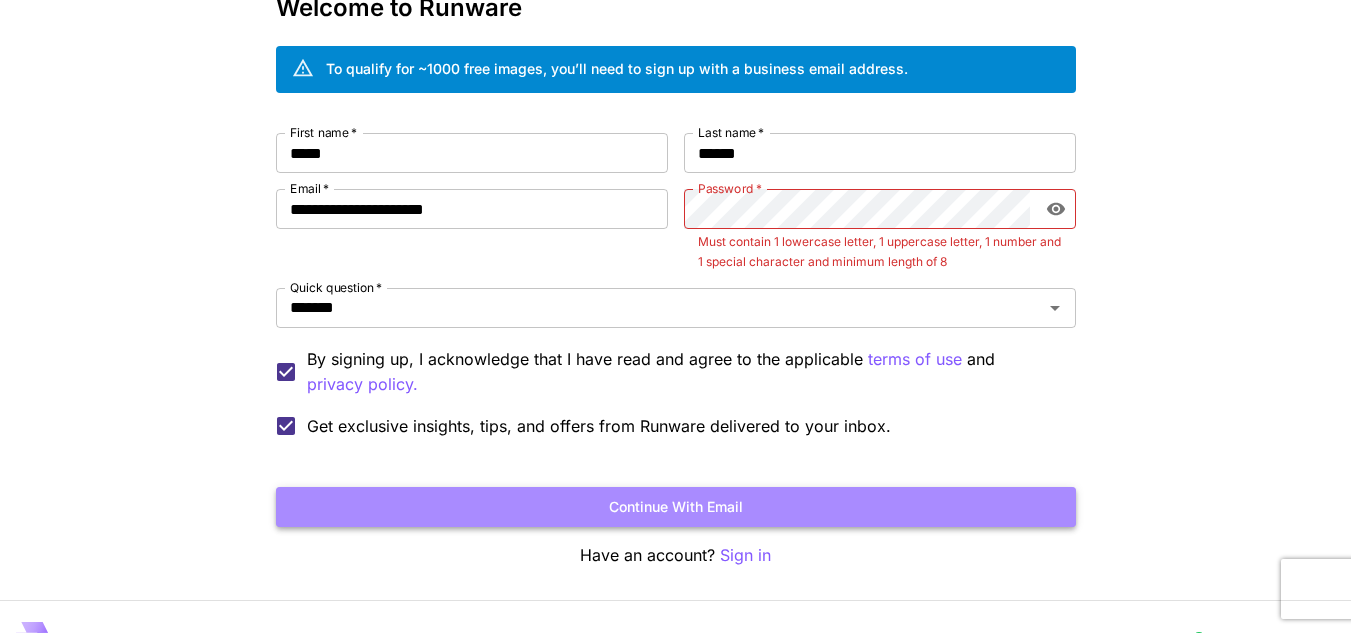 click on "Continue with email" at bounding box center (676, 507) 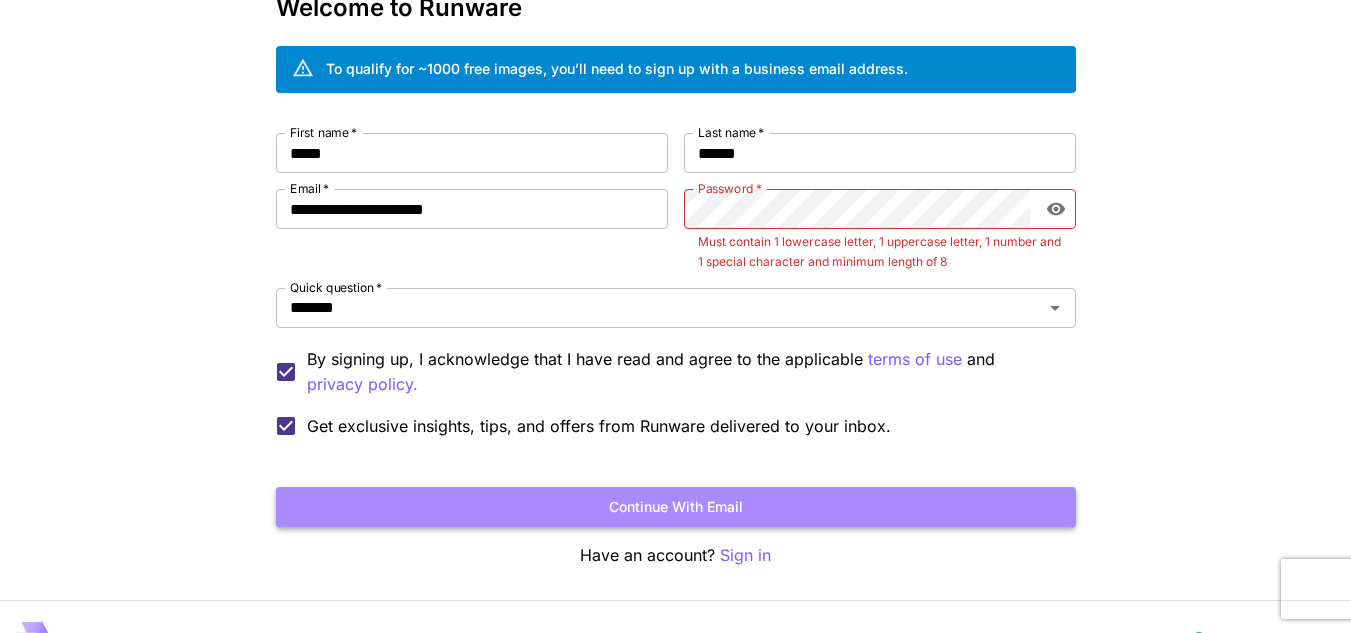 click on "Continue with email" at bounding box center [676, 507] 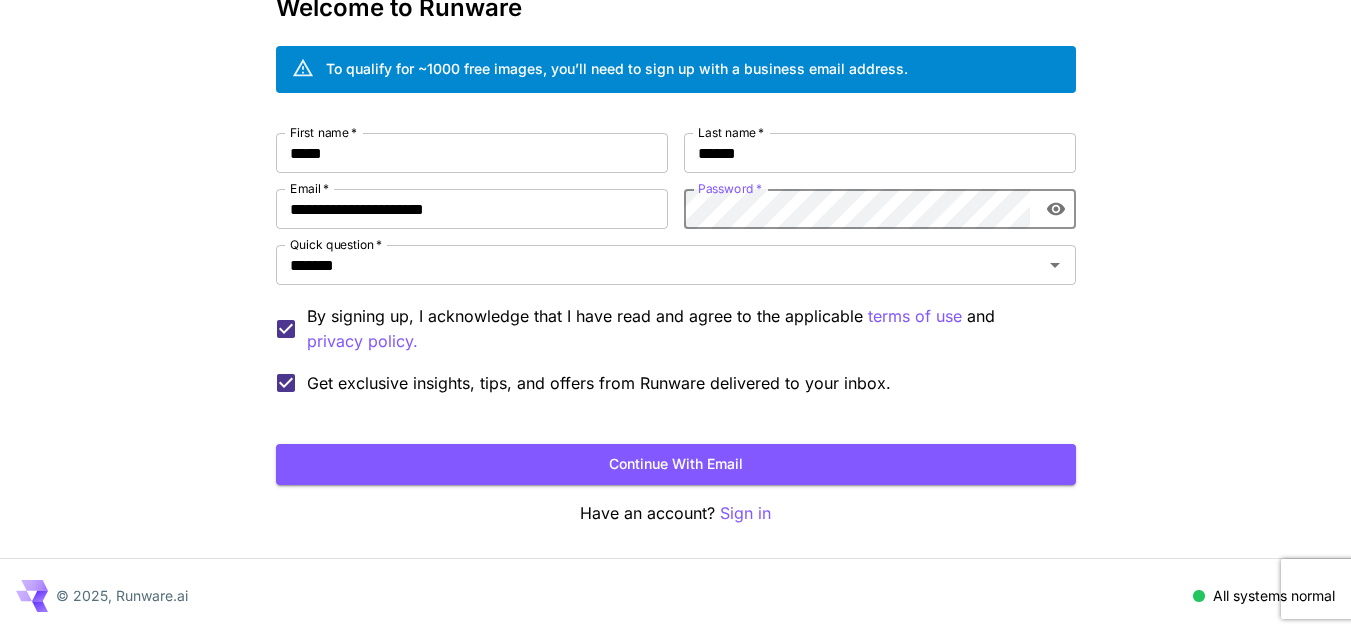 click on "**********" at bounding box center (675, 256) 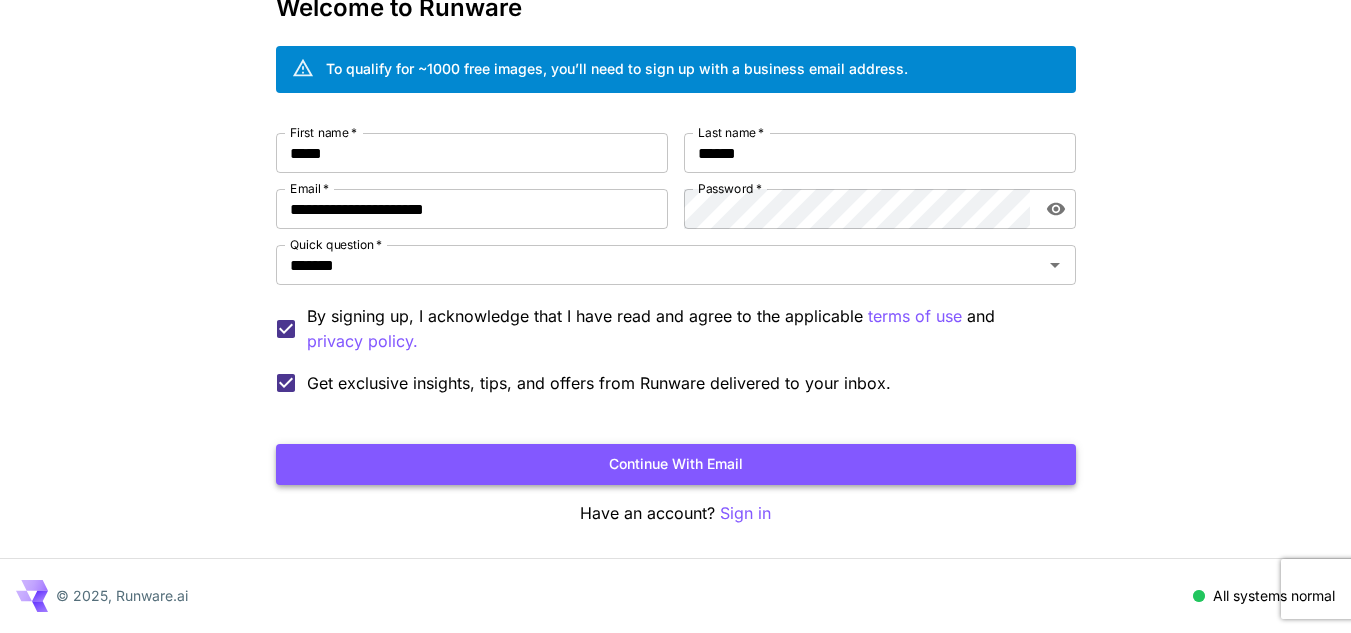 click on "Continue with email" at bounding box center [676, 464] 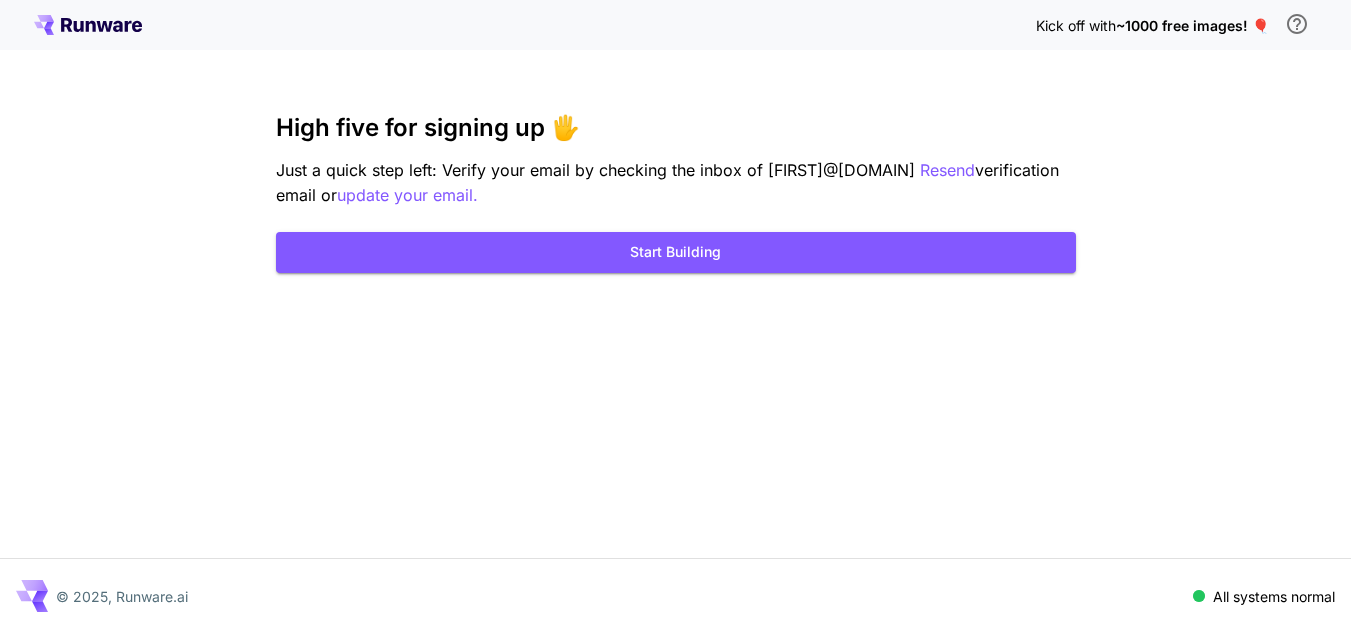 scroll, scrollTop: 0, scrollLeft: 0, axis: both 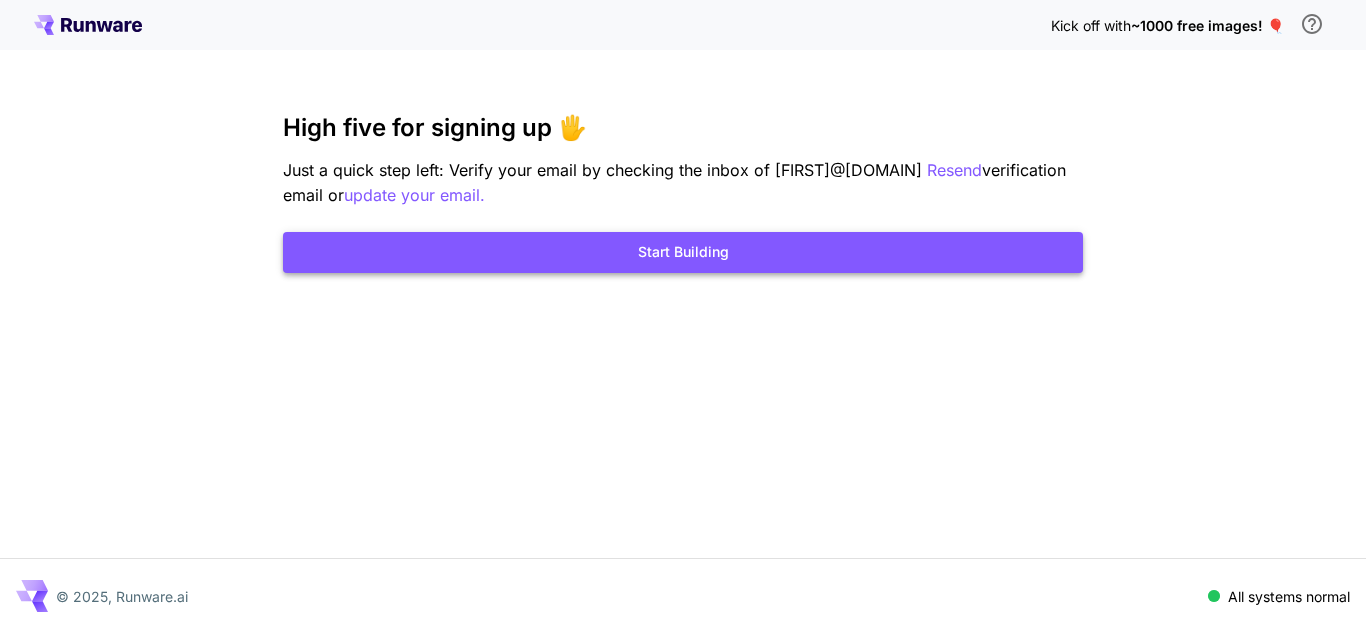 click on "Start Building" at bounding box center (683, 252) 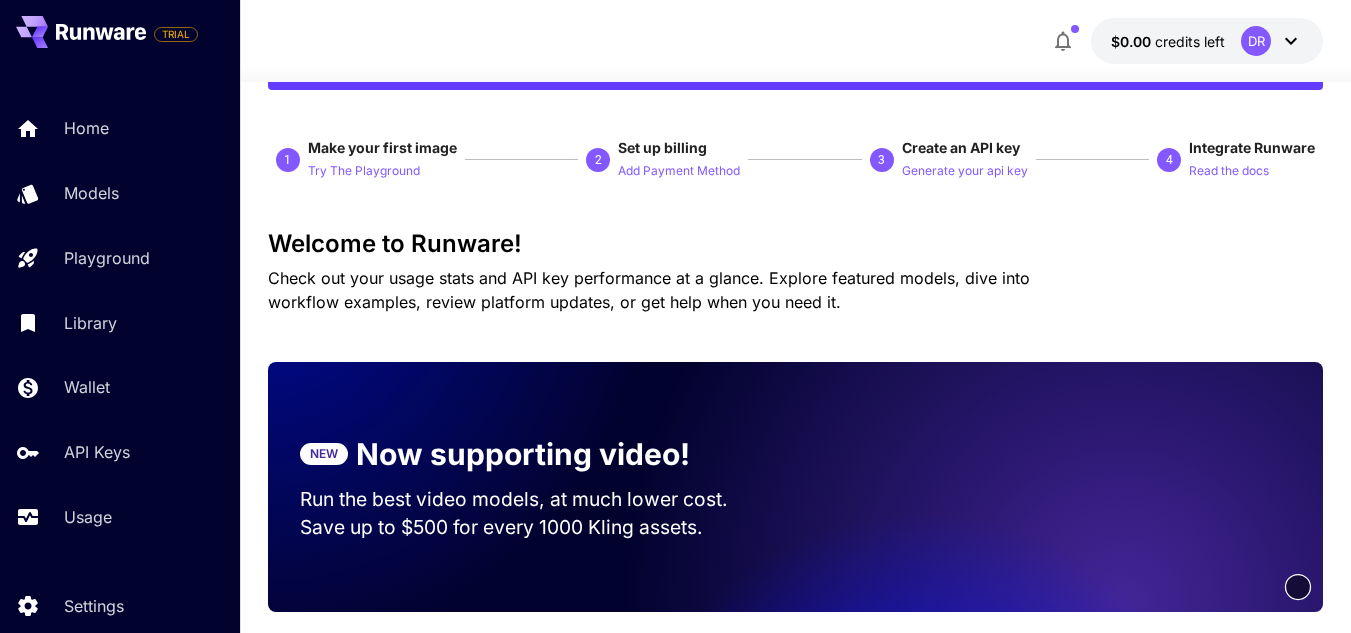 scroll, scrollTop: 0, scrollLeft: 0, axis: both 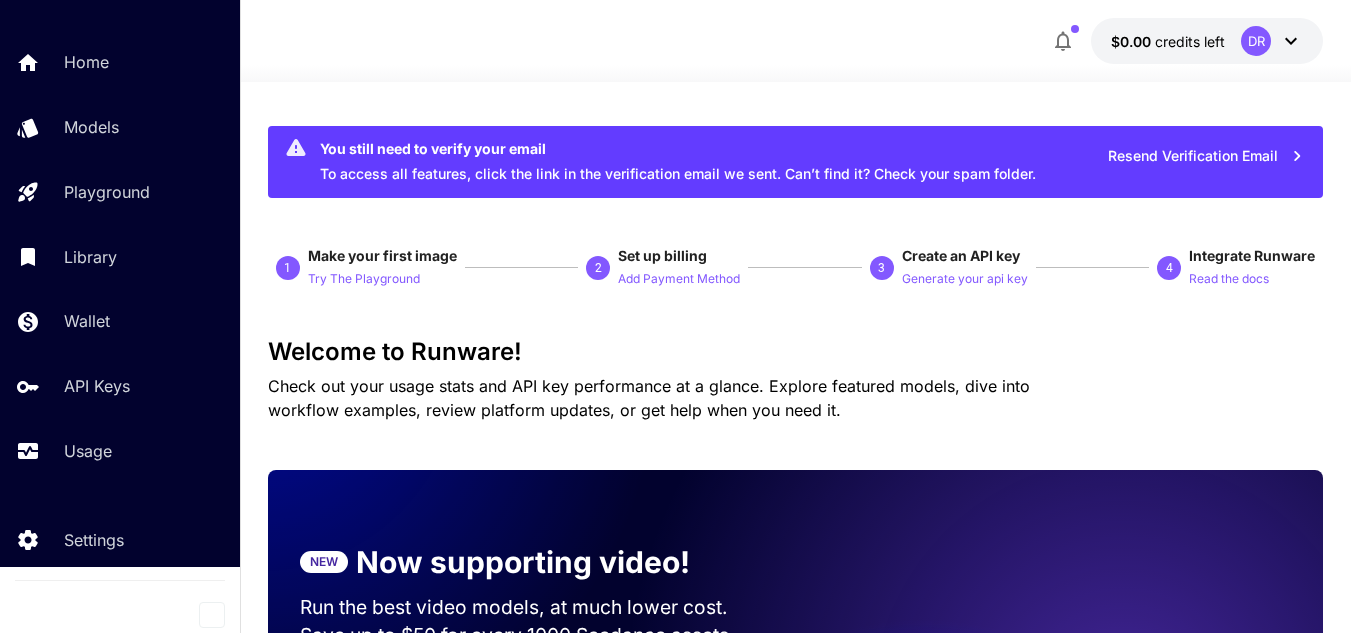 click 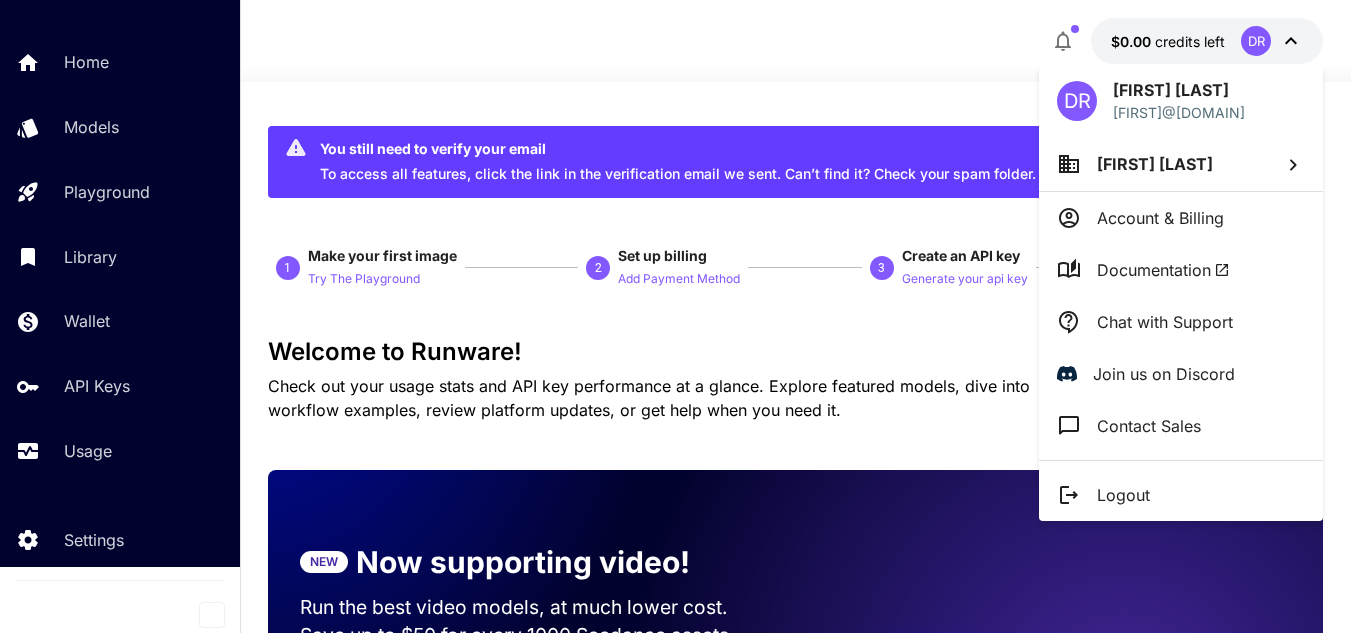 click at bounding box center (683, 316) 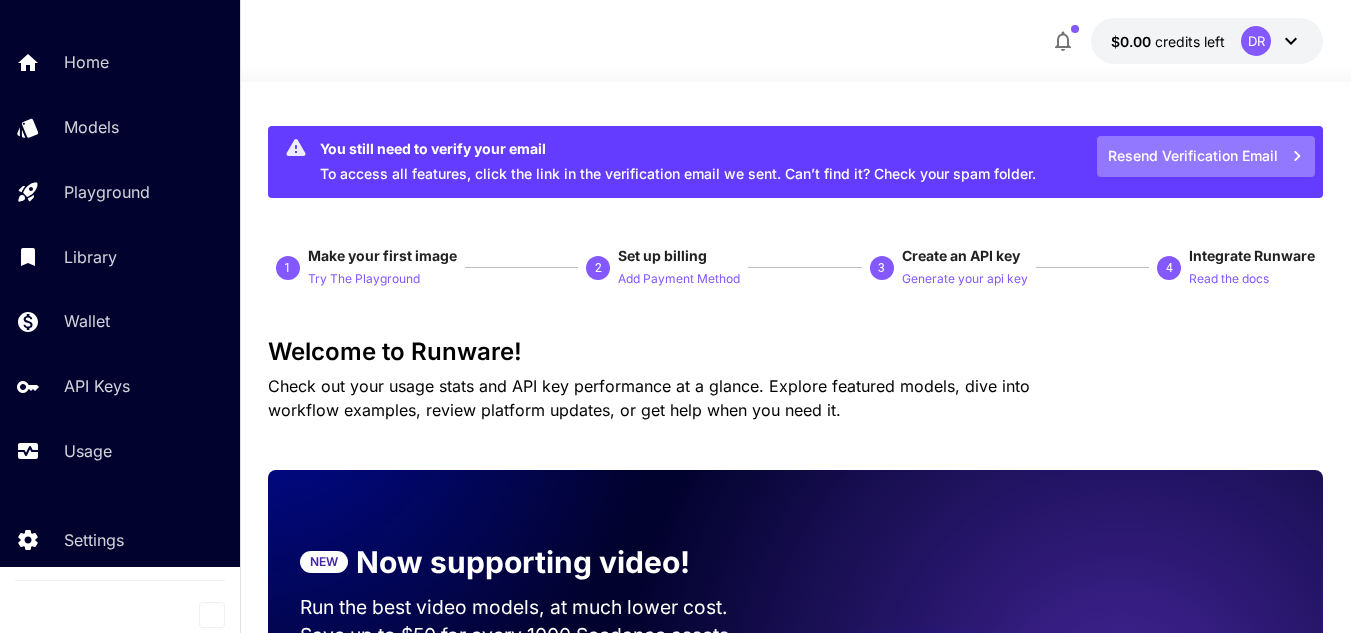 click 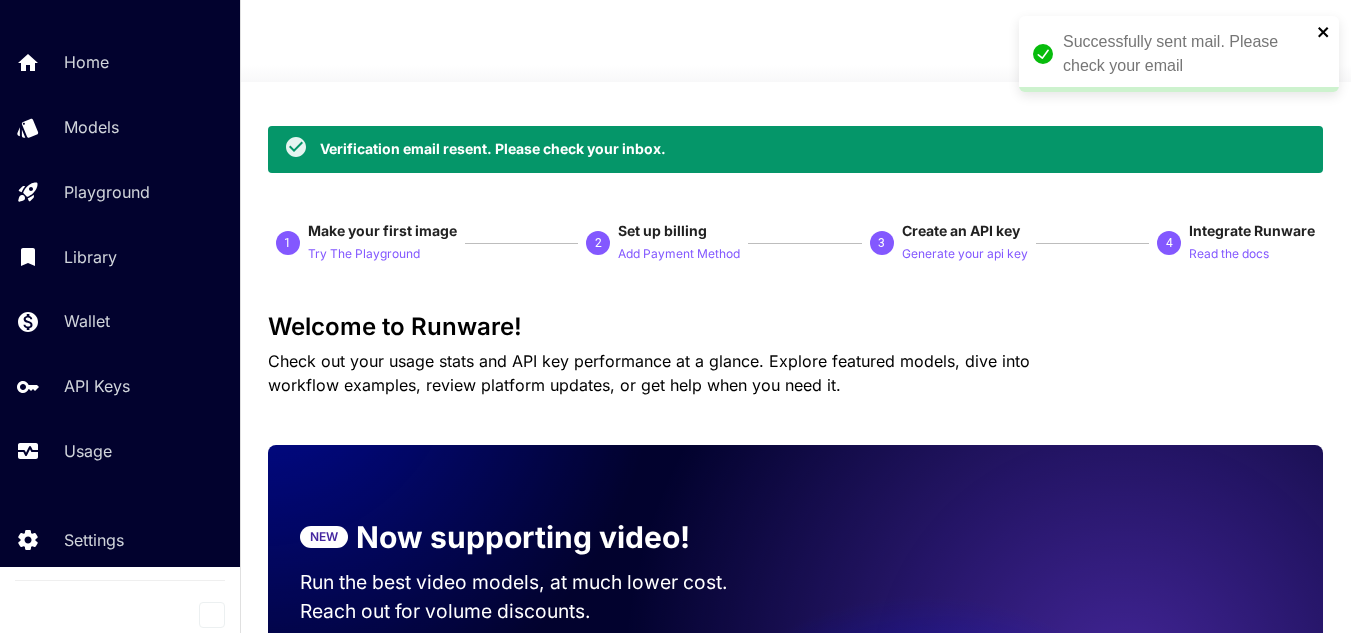 click 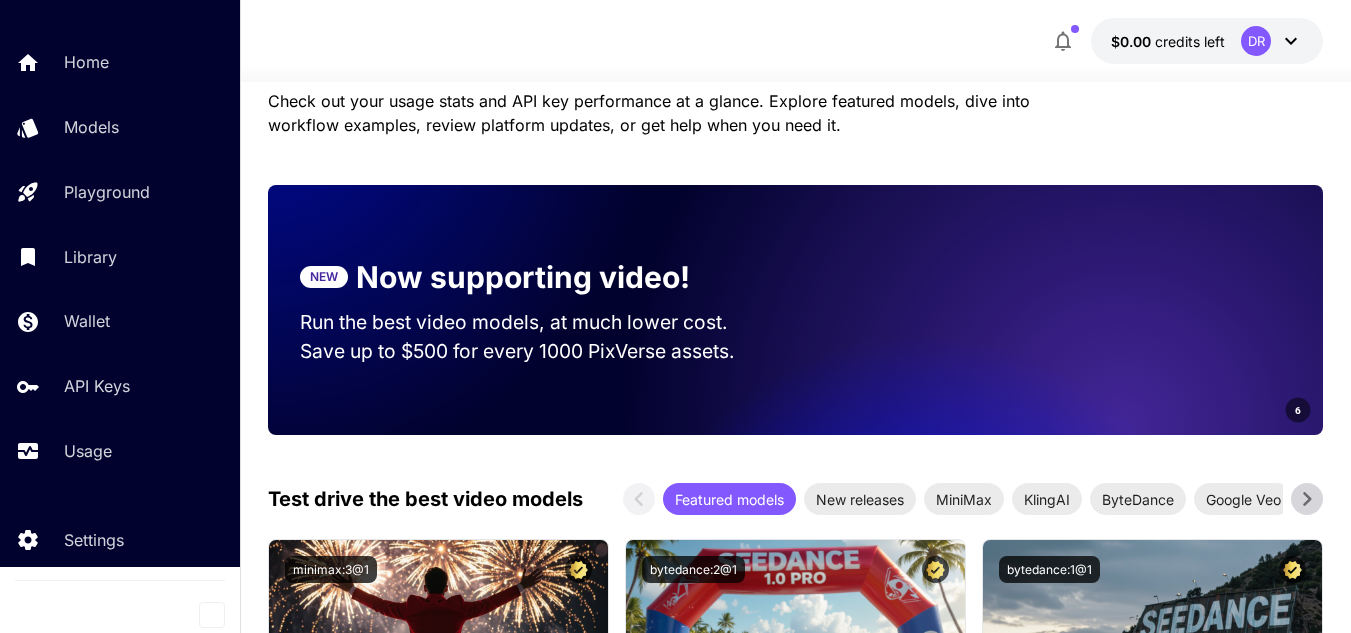 scroll, scrollTop: 0, scrollLeft: 0, axis: both 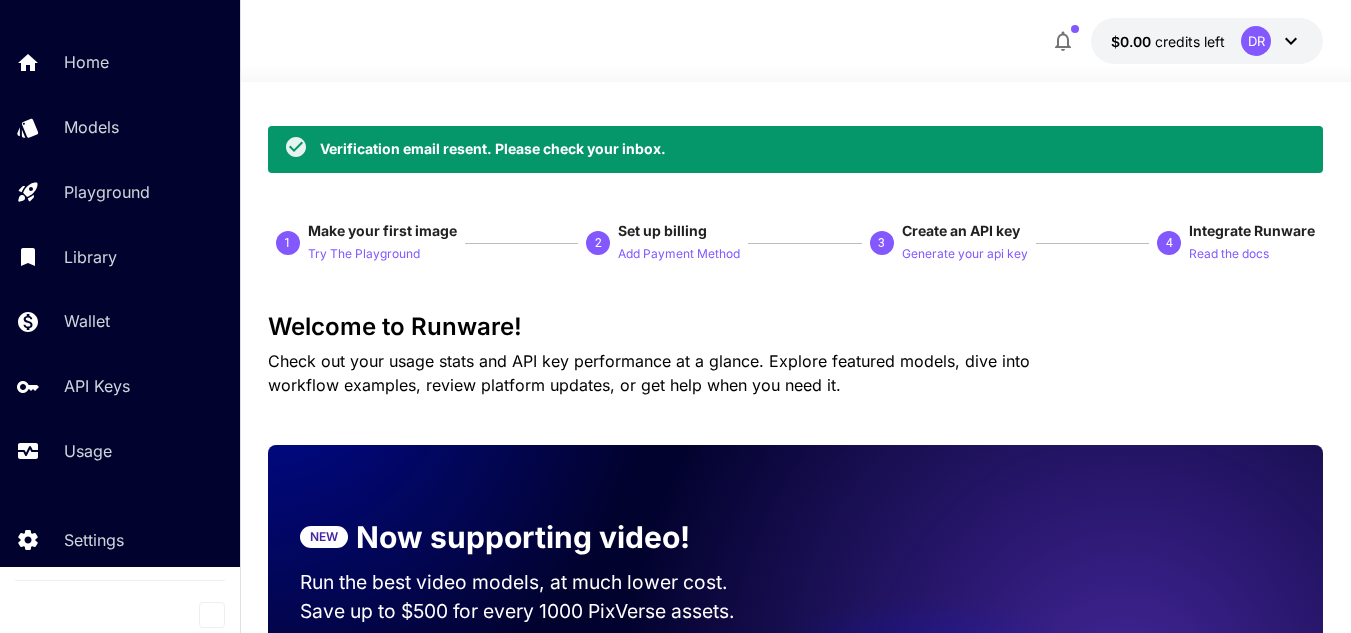 click on "Verification email resent. Please check your inbox." at bounding box center [795, 149] 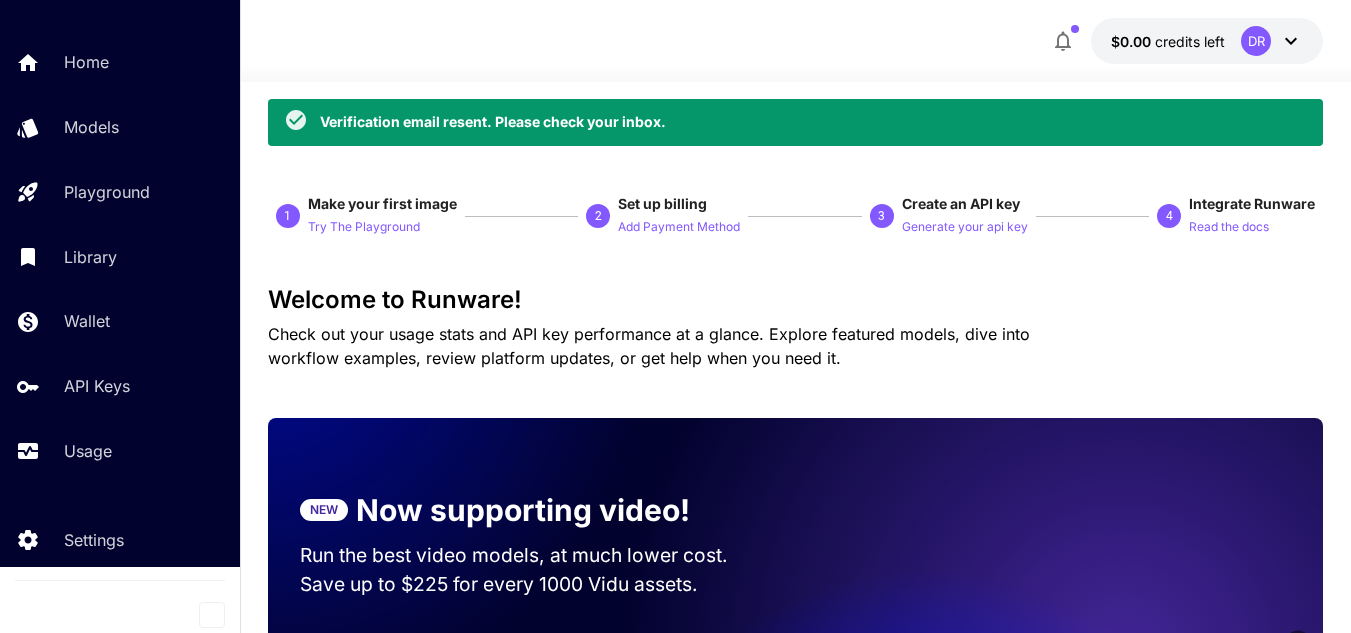 scroll, scrollTop: 0, scrollLeft: 0, axis: both 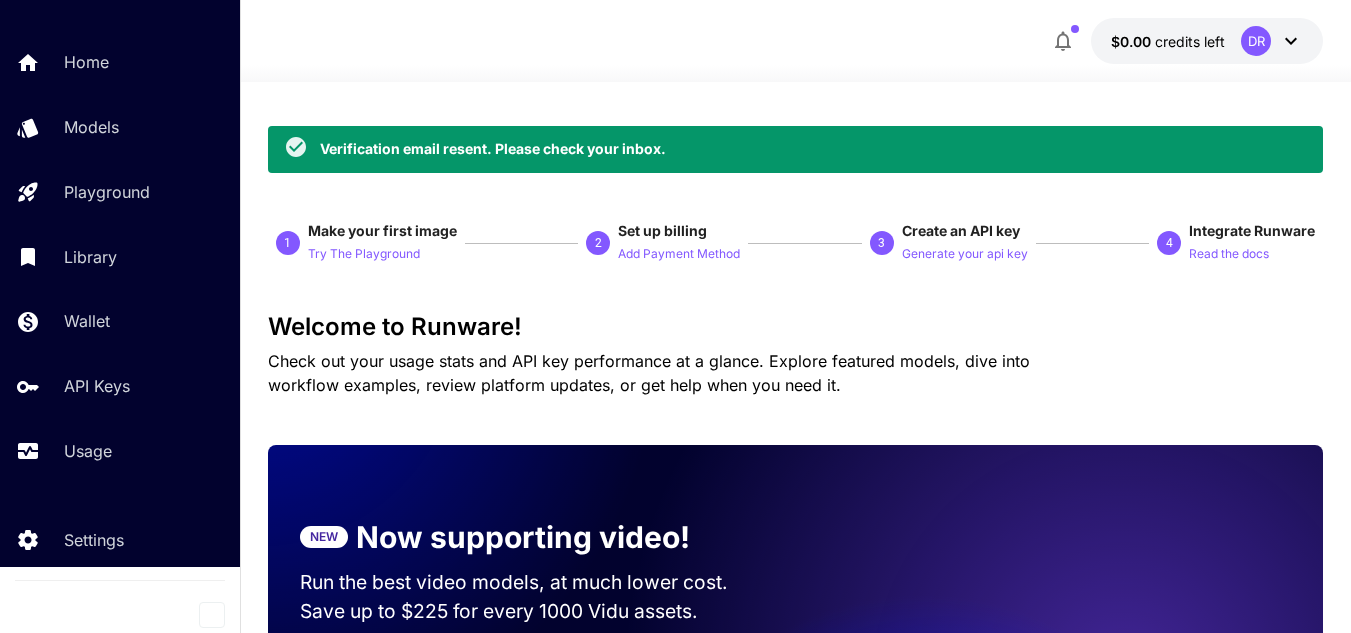 click on "Check out your usage stats and API key performance at a glance. Explore featured models, dive into workflow examples, review platform updates, or get help when you need it." at bounding box center [649, 373] 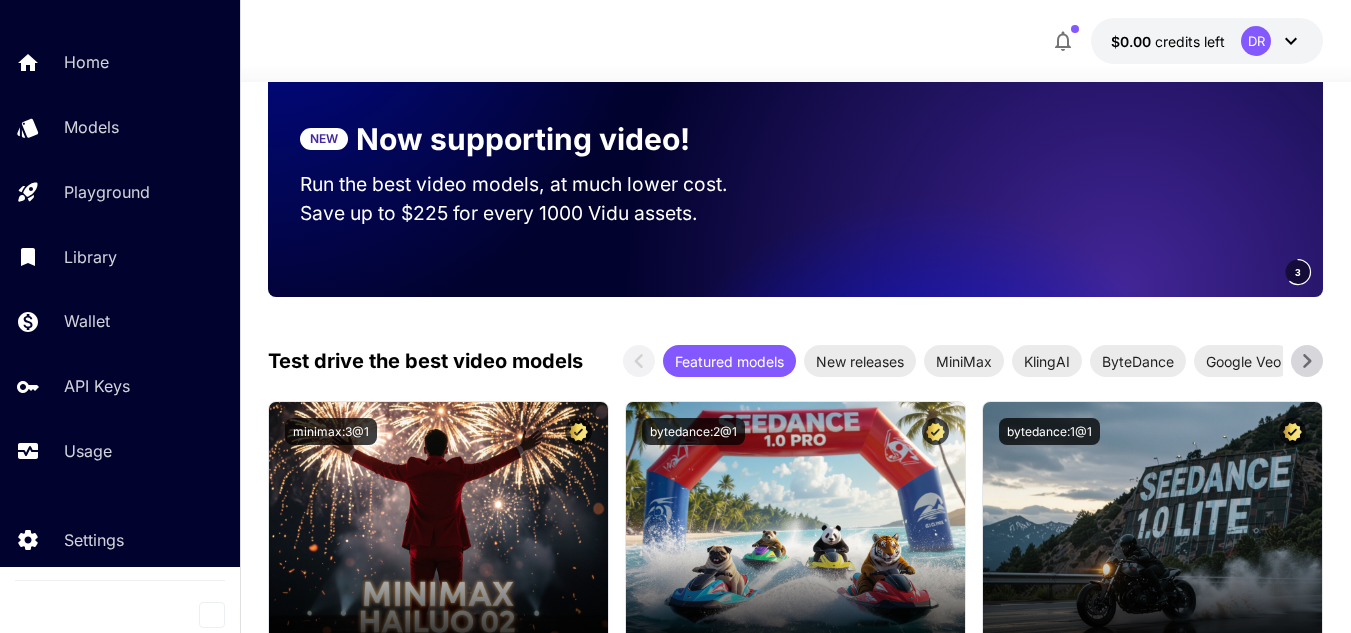 scroll, scrollTop: 400, scrollLeft: 0, axis: vertical 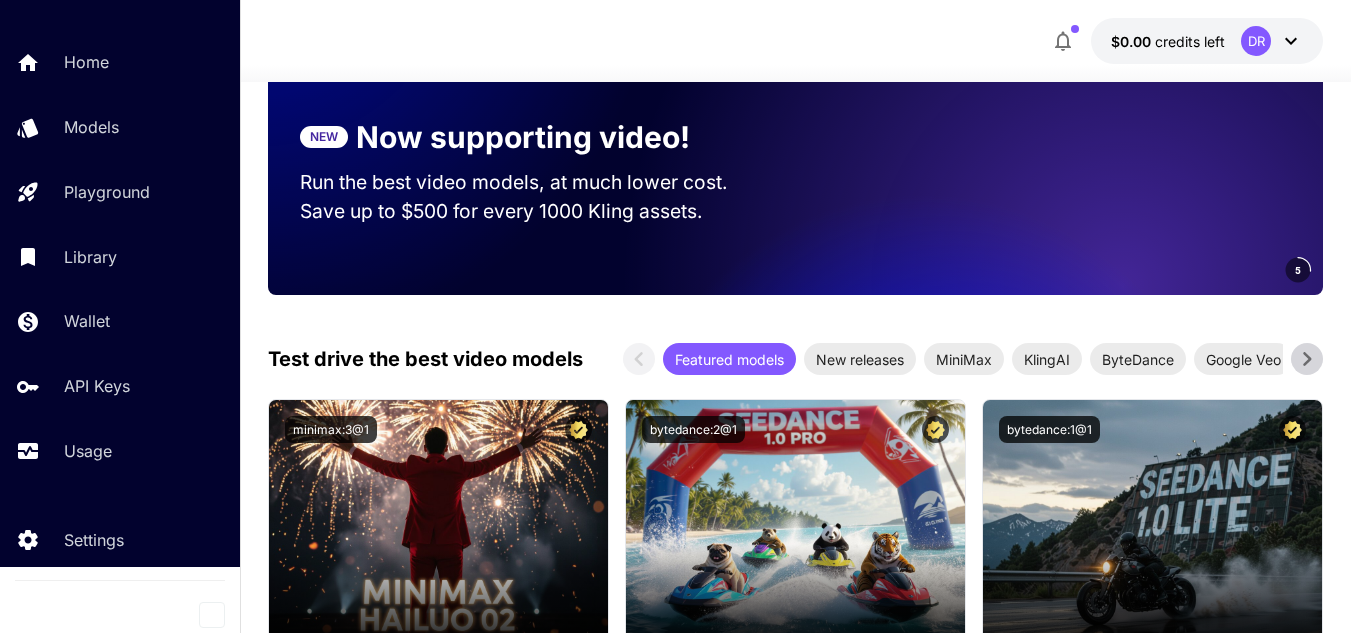 click 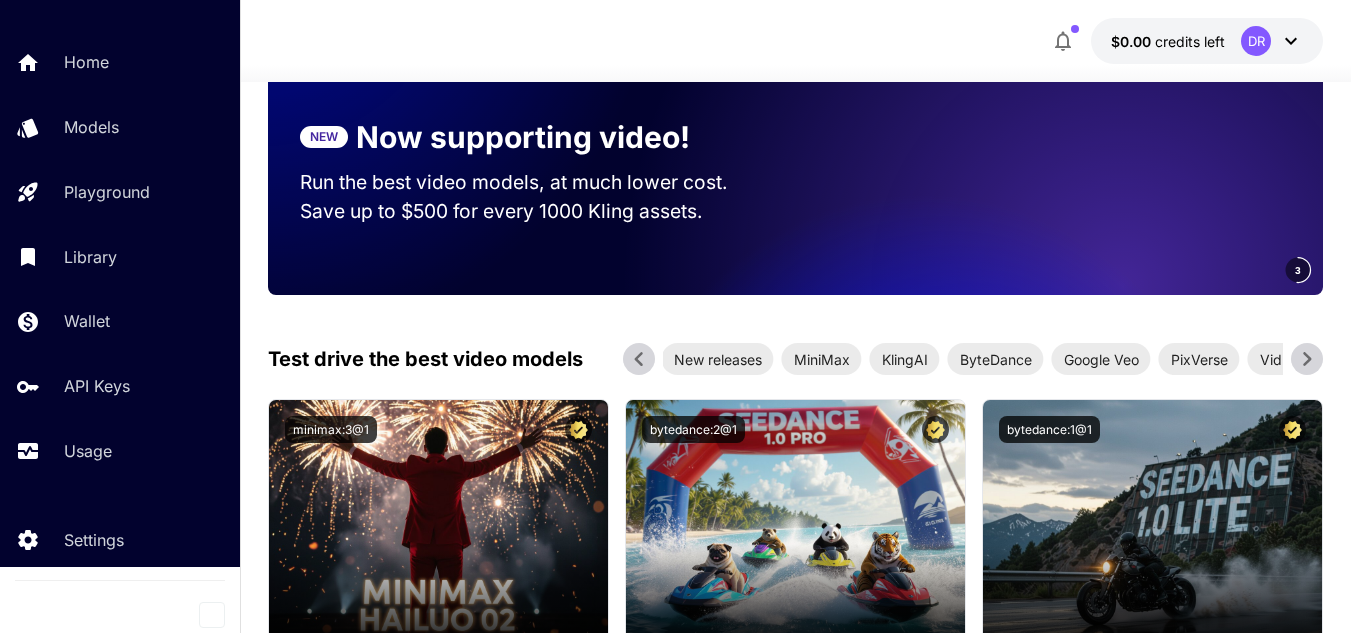 click 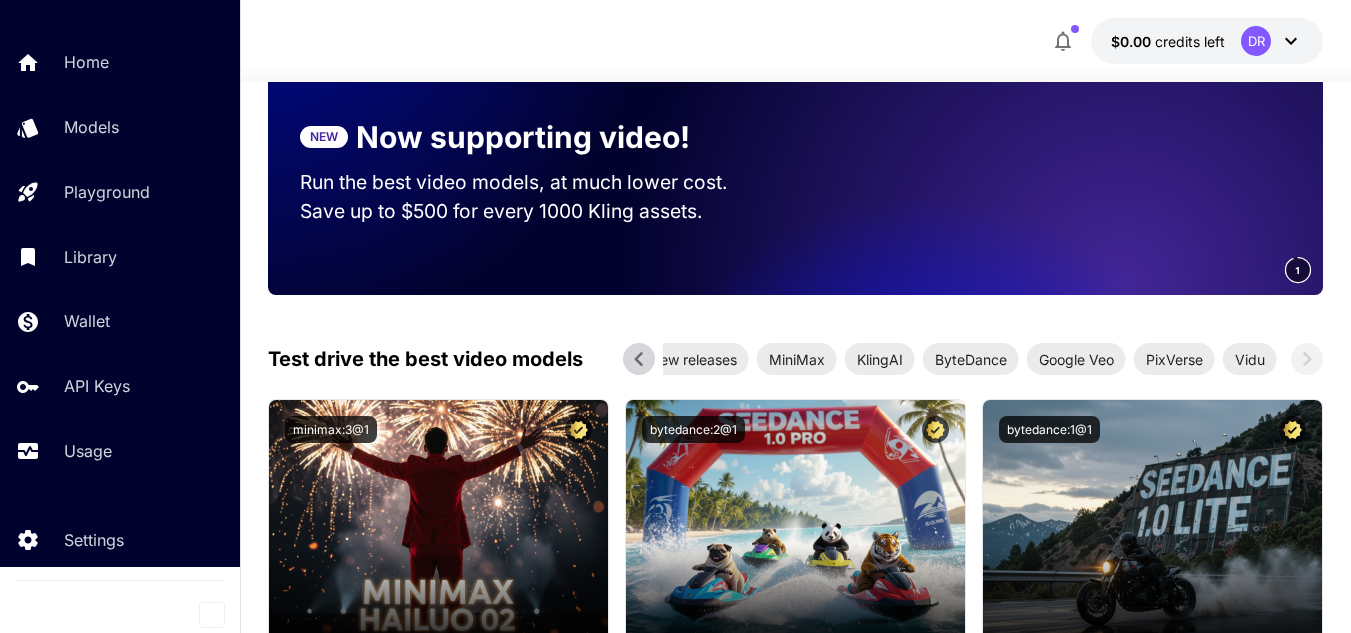 click 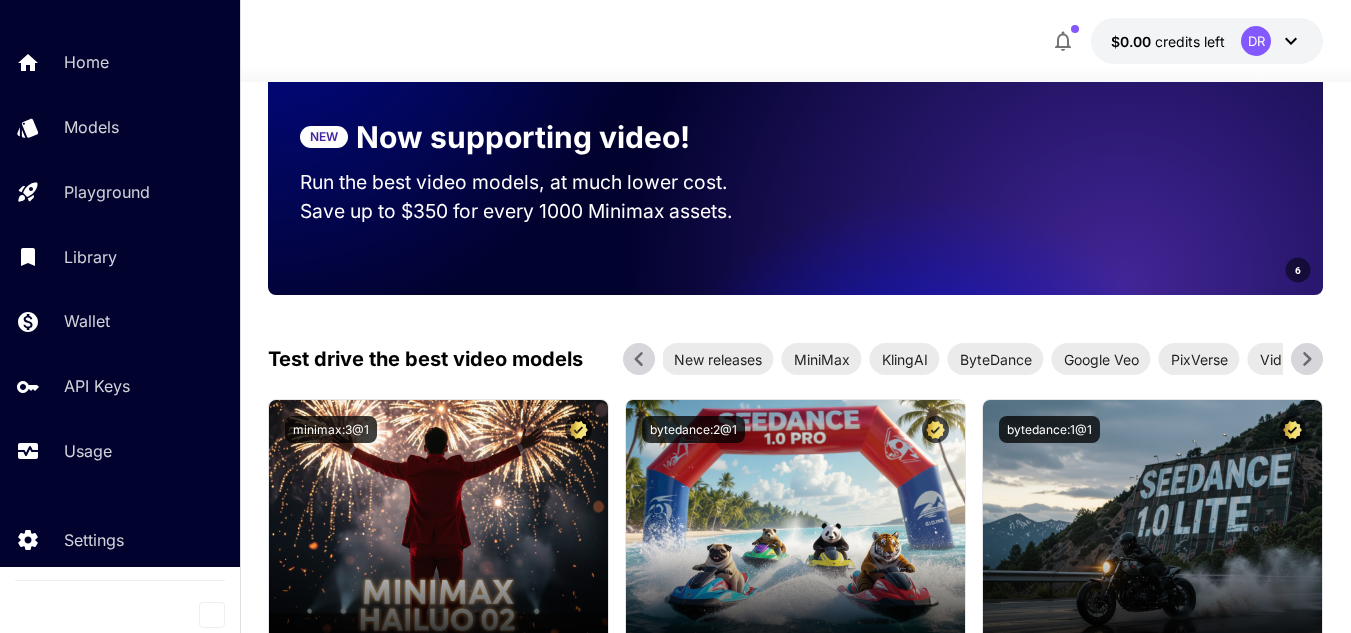 click 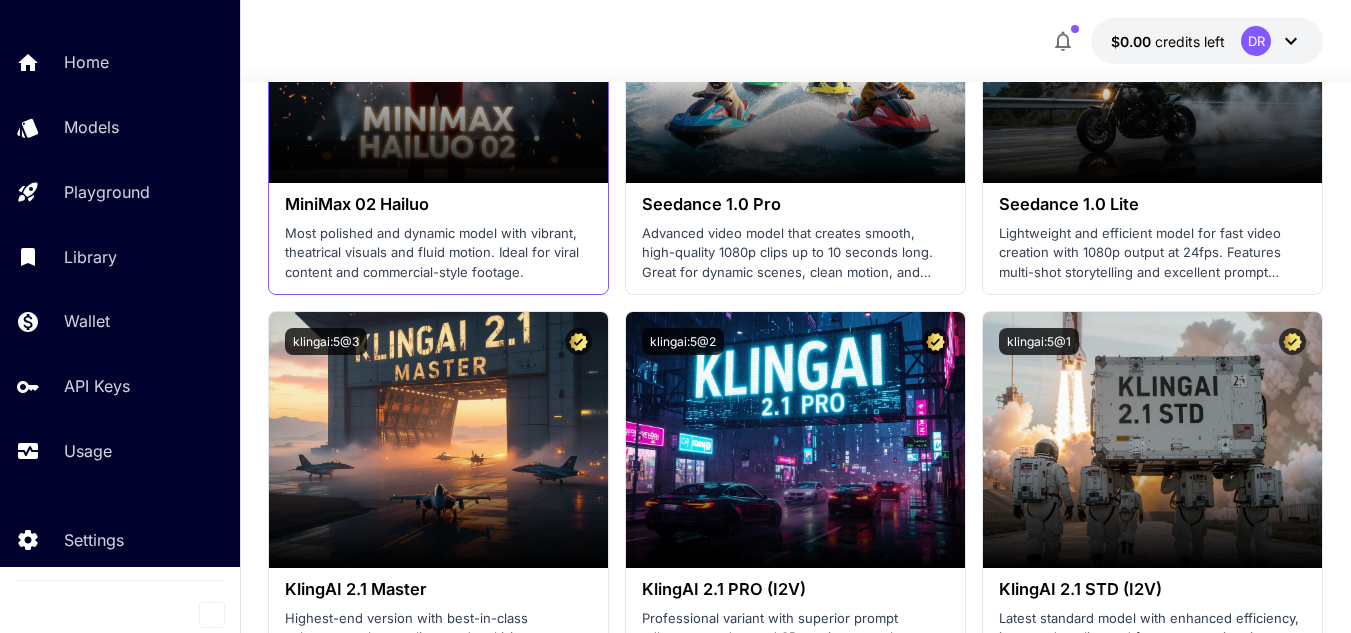 scroll, scrollTop: 1000, scrollLeft: 0, axis: vertical 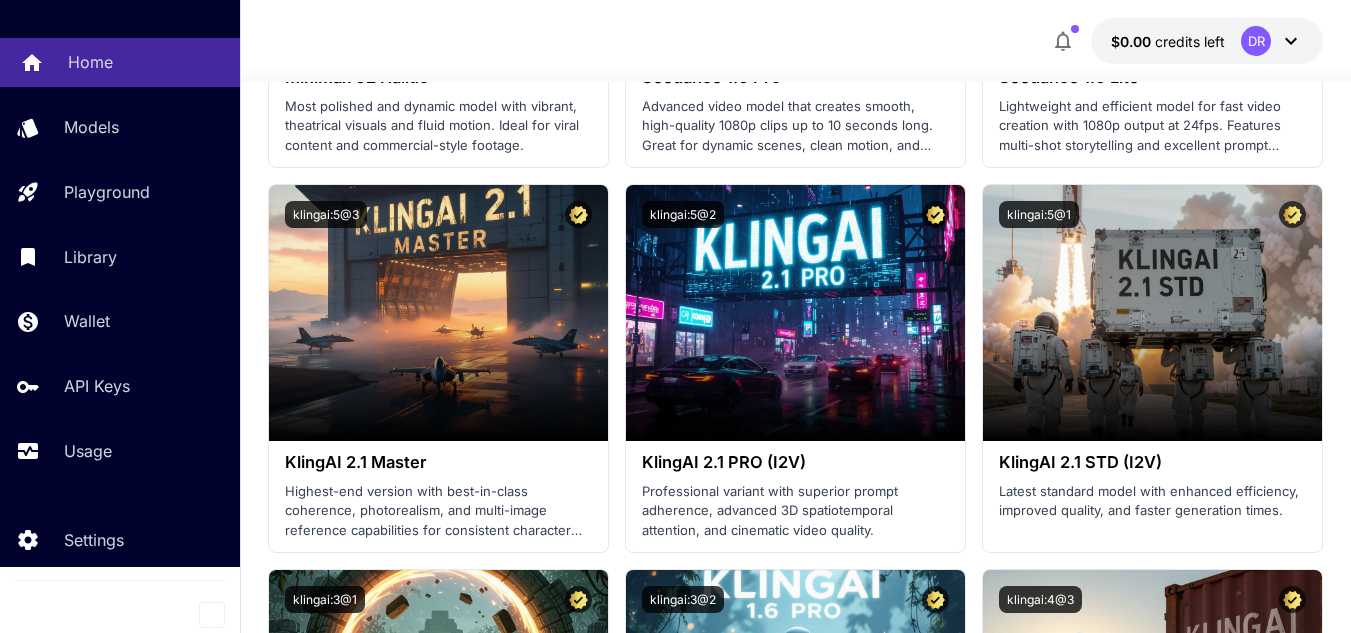 click on "Home" at bounding box center [90, 62] 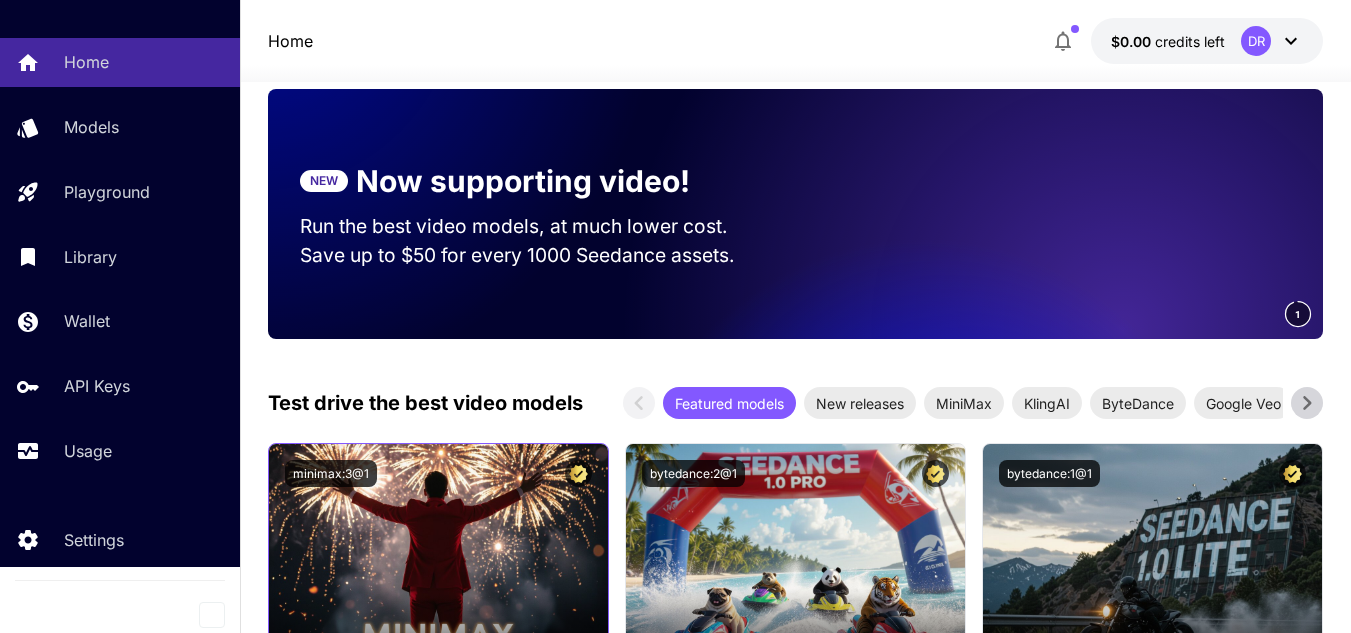scroll, scrollTop: 200, scrollLeft: 0, axis: vertical 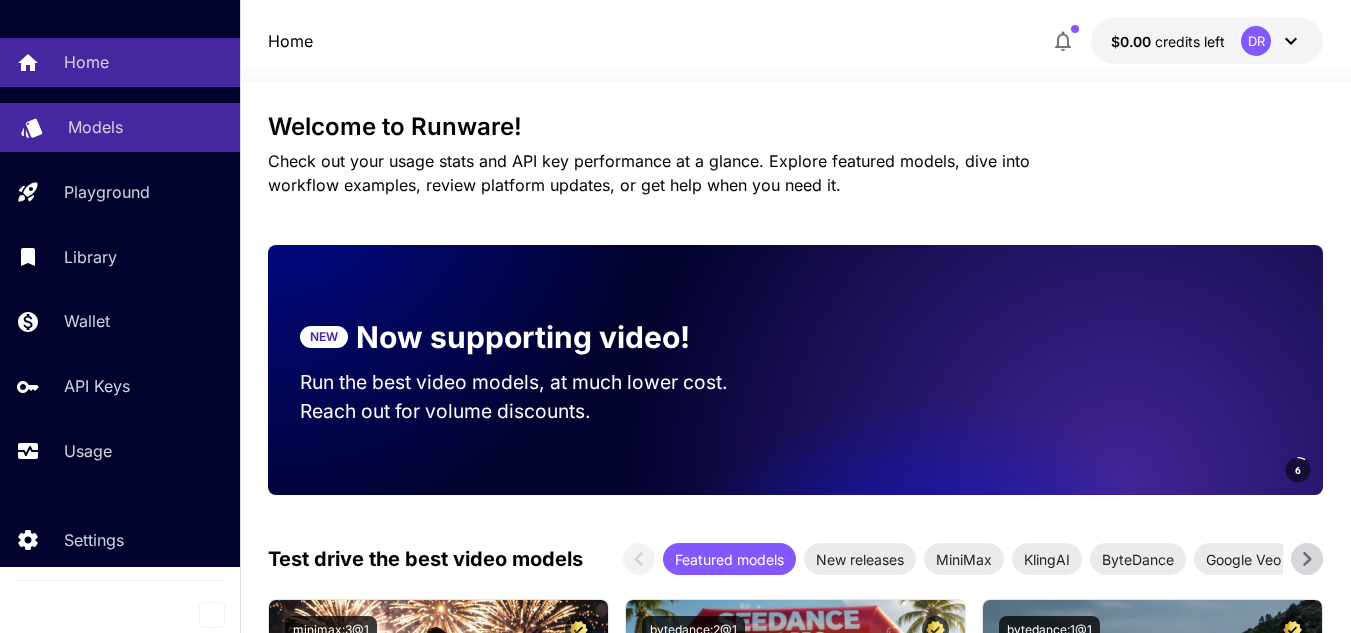 click on "Models" at bounding box center [120, 127] 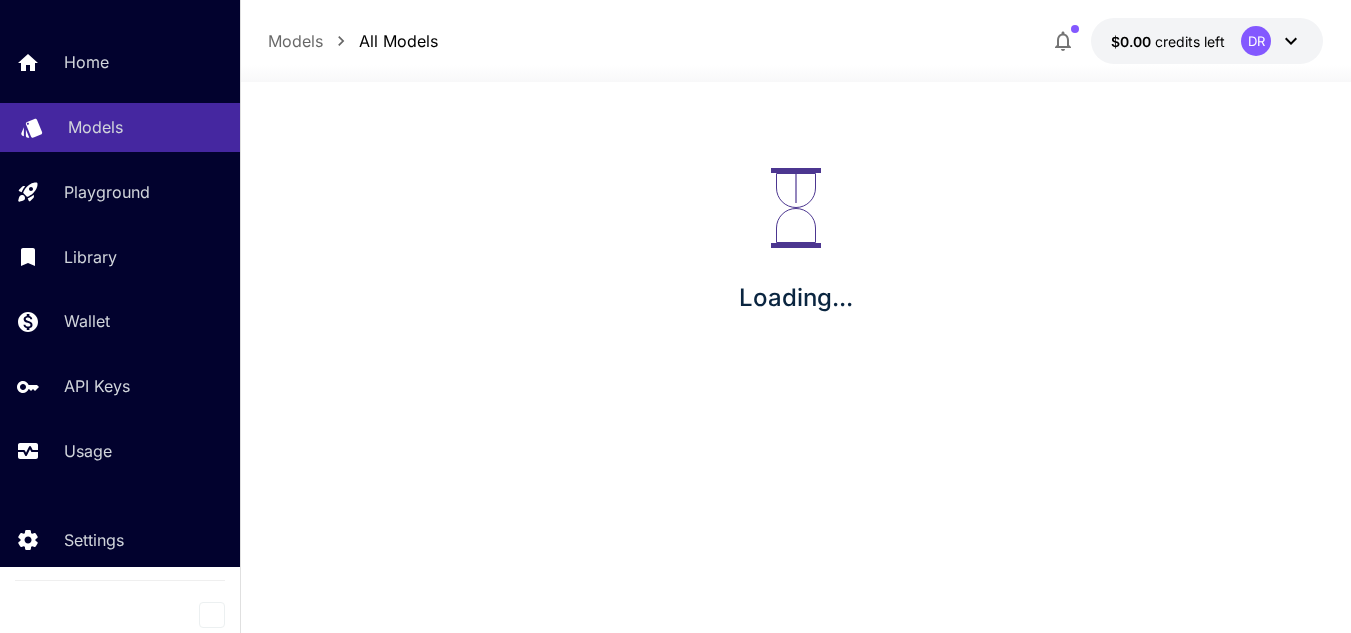 scroll, scrollTop: 0, scrollLeft: 0, axis: both 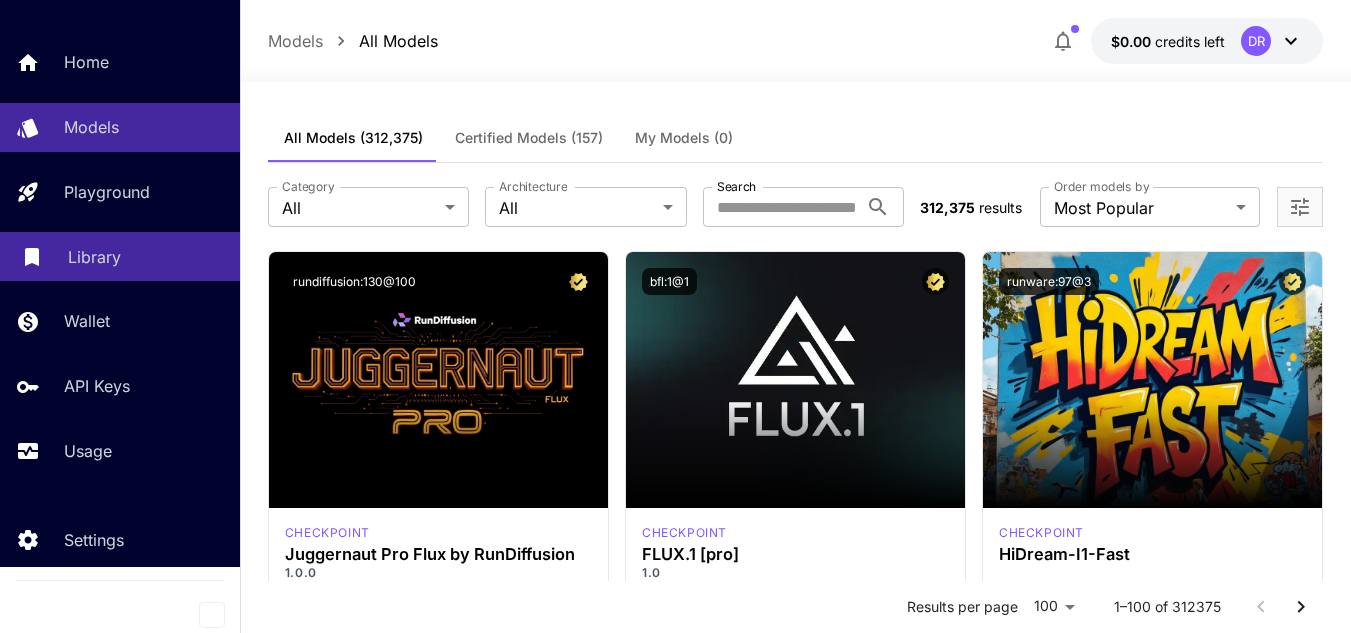 click on "Library" at bounding box center (94, 257) 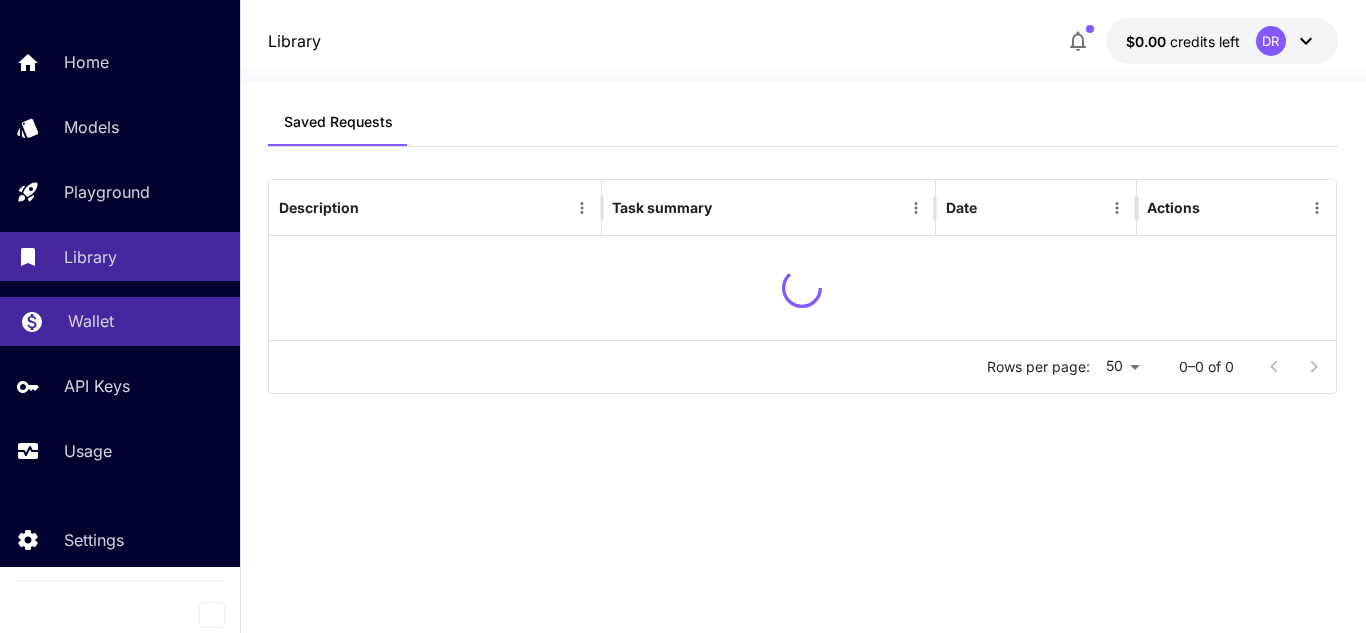 click on "Wallet" at bounding box center [91, 321] 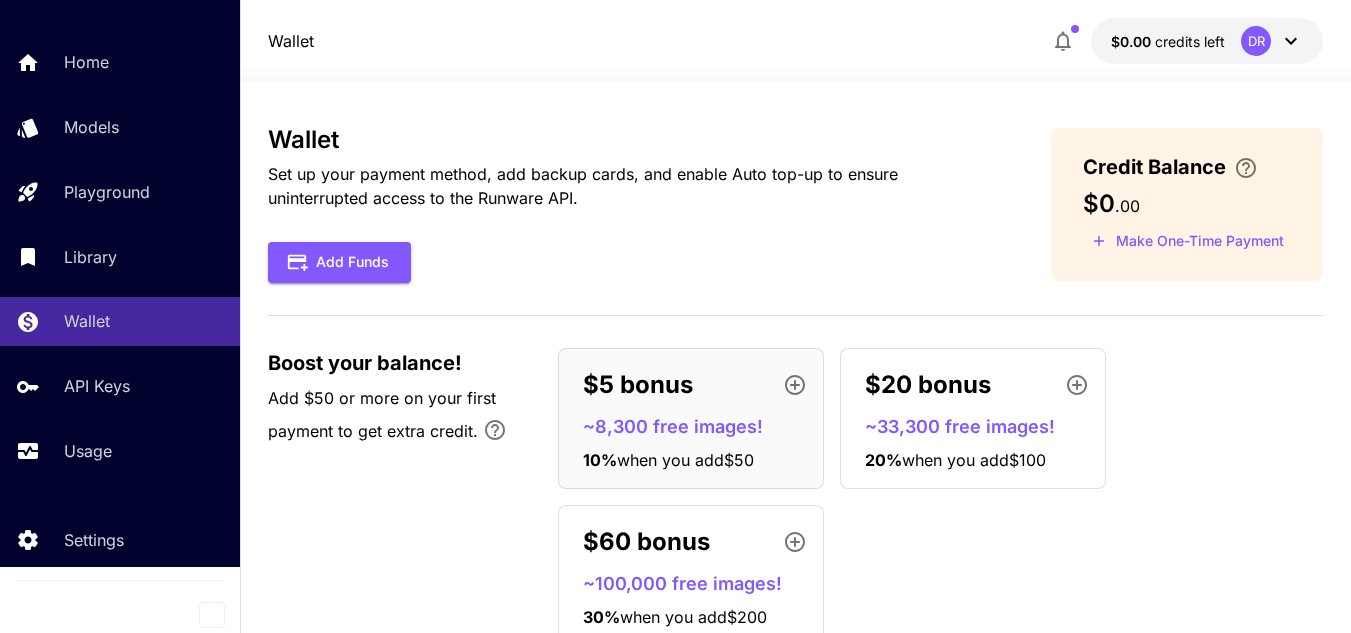 click on "Home Models Playground Library Wallet API Keys Usage" at bounding box center [120, 256] 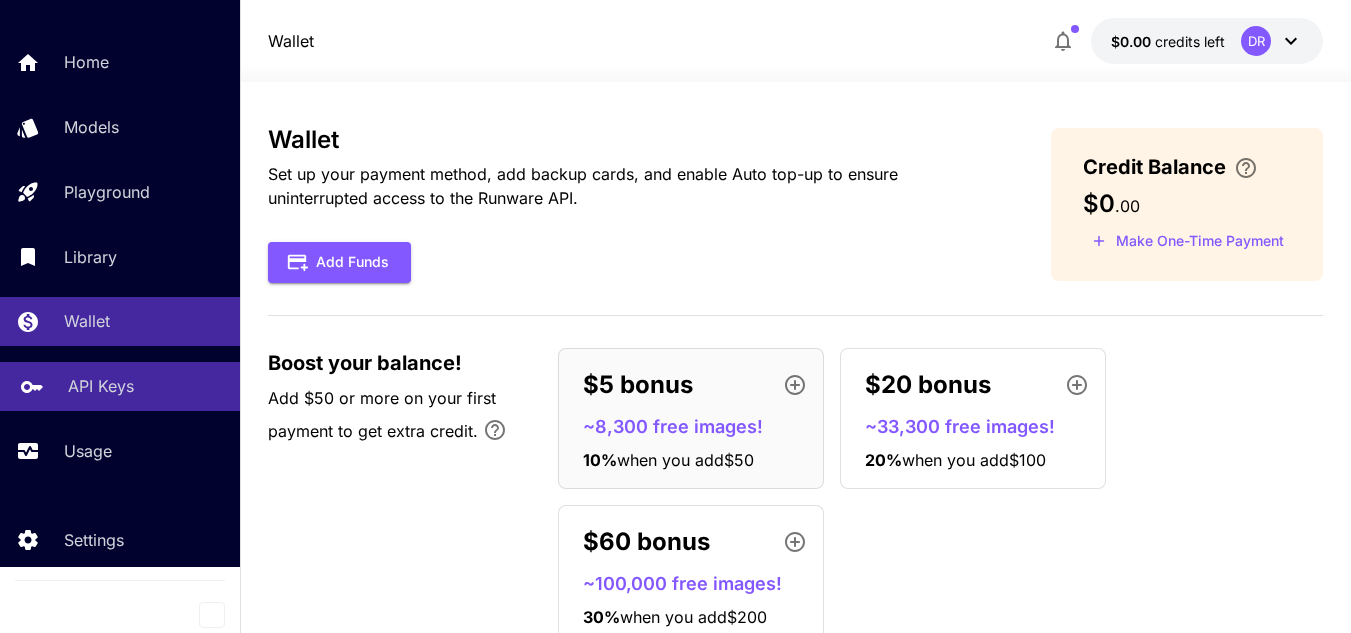 click on "API Keys" at bounding box center [101, 386] 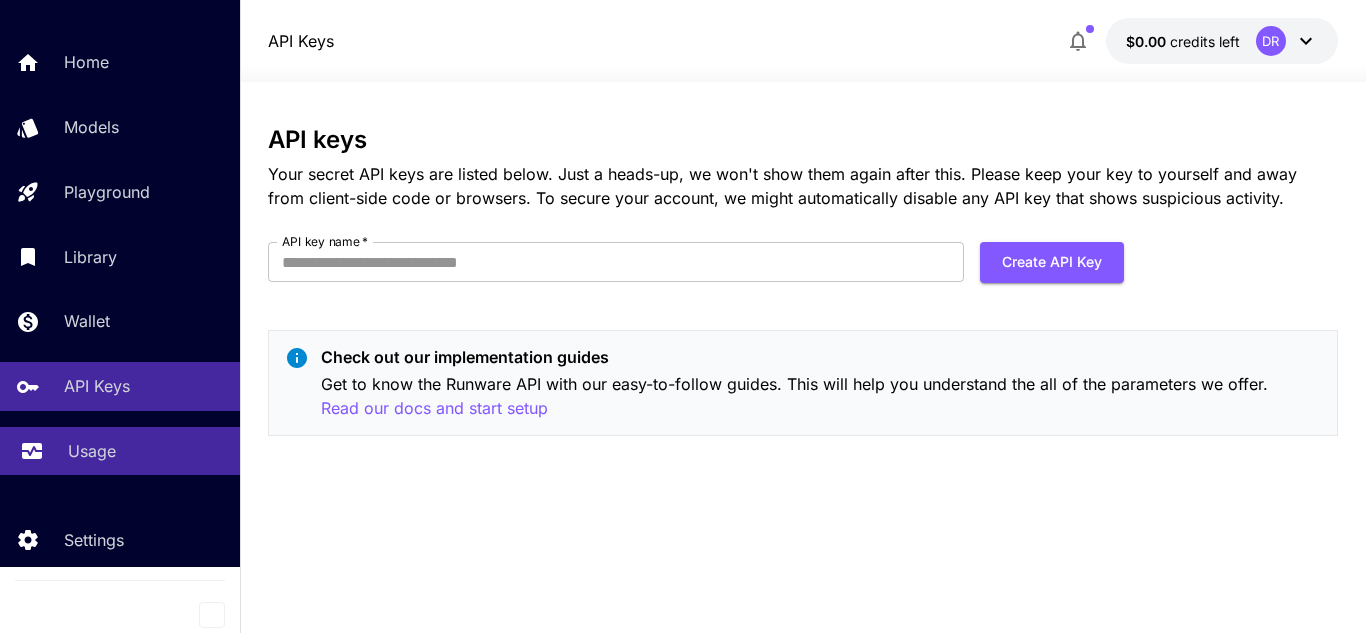 click on "Usage" at bounding box center (146, 451) 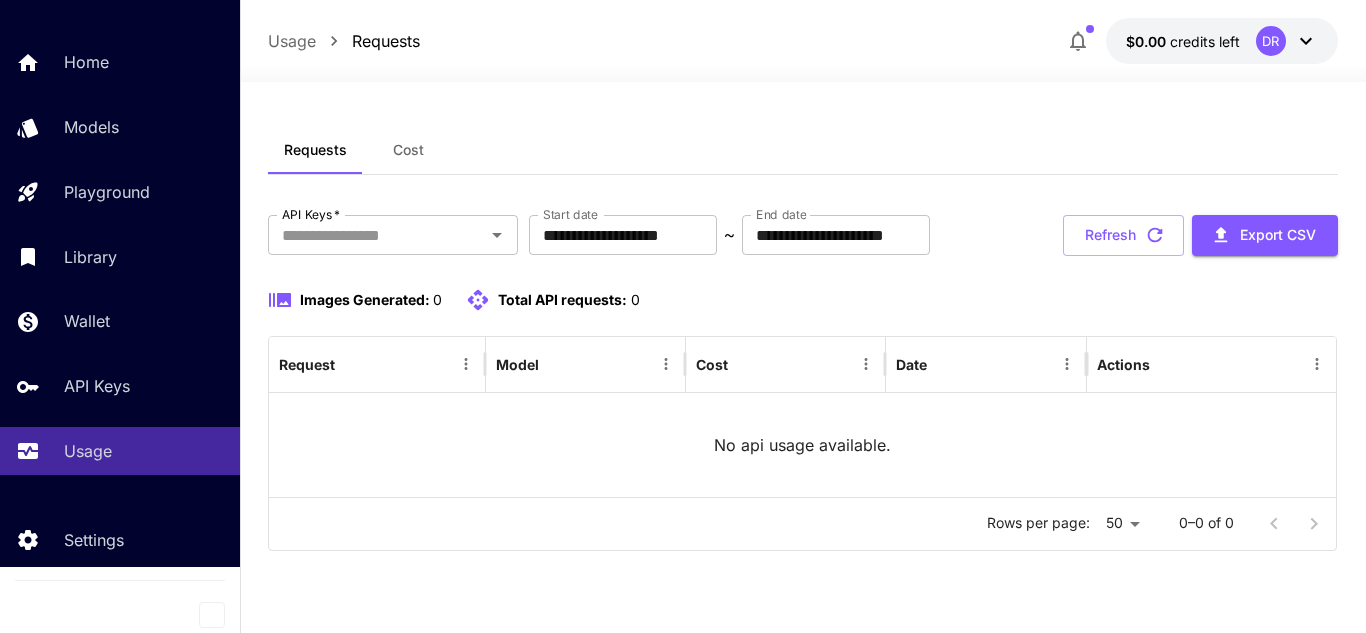 click on "credits left" at bounding box center (1205, 41) 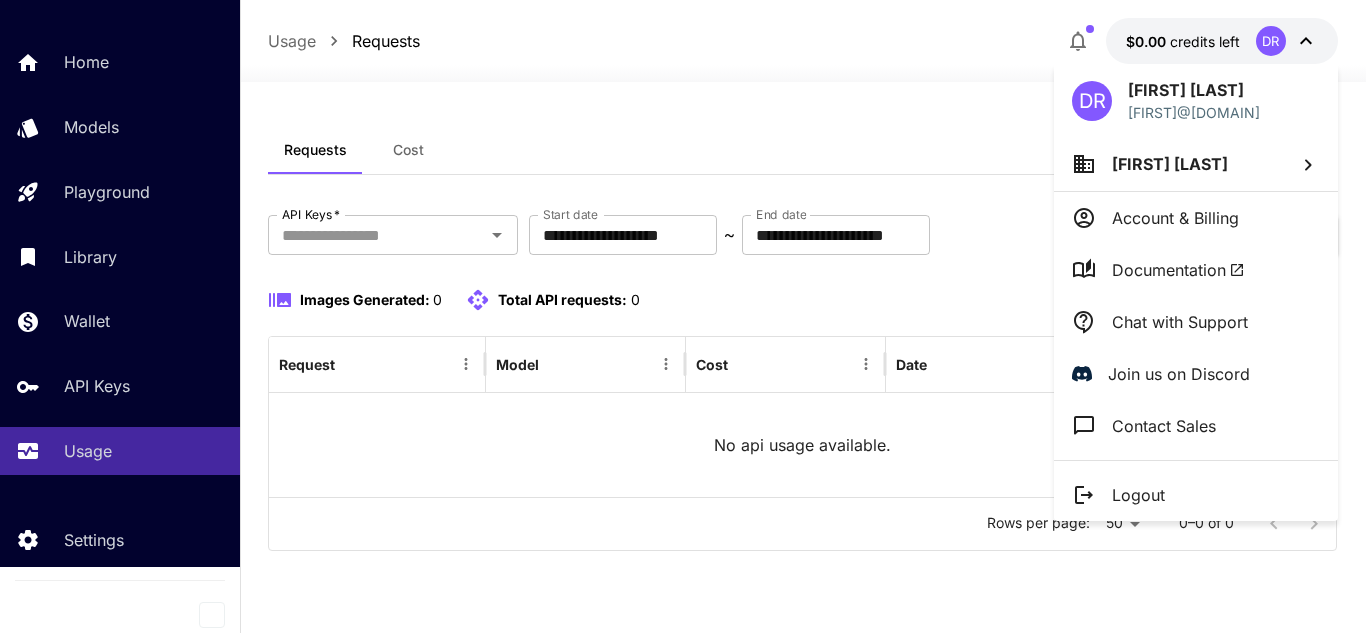 click at bounding box center (683, 316) 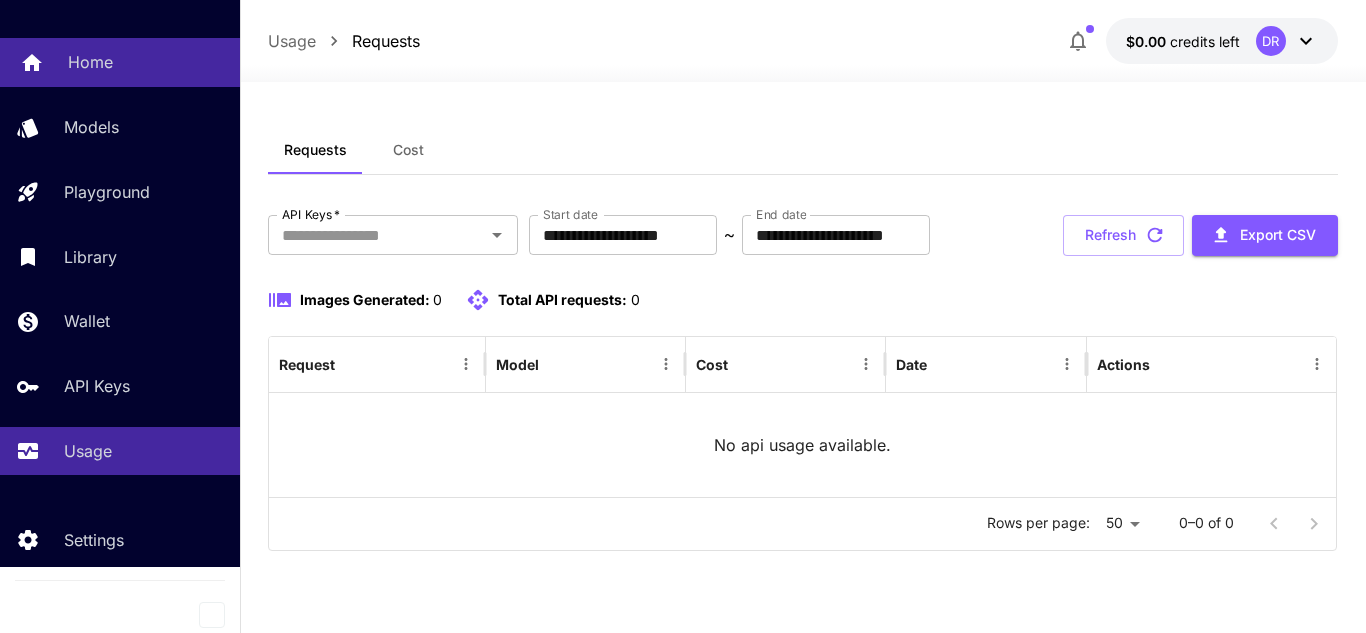 click on "Home" at bounding box center (120, 62) 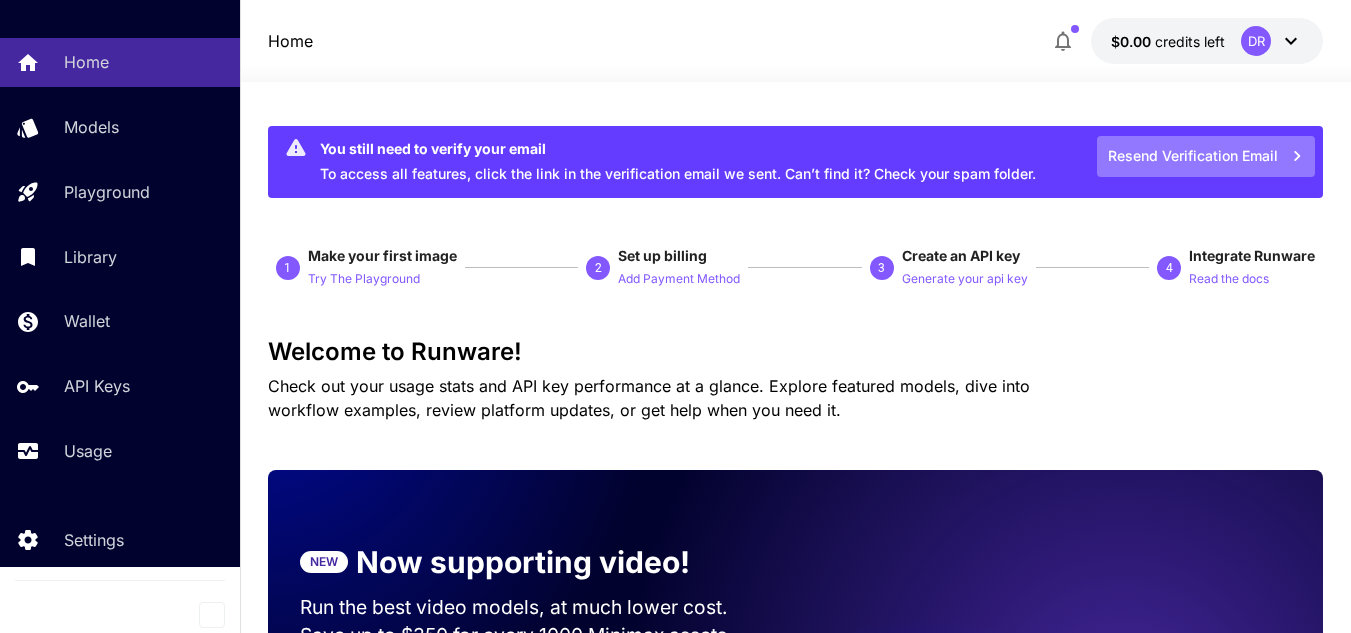 click on "Resend Verification Email" at bounding box center (1206, 156) 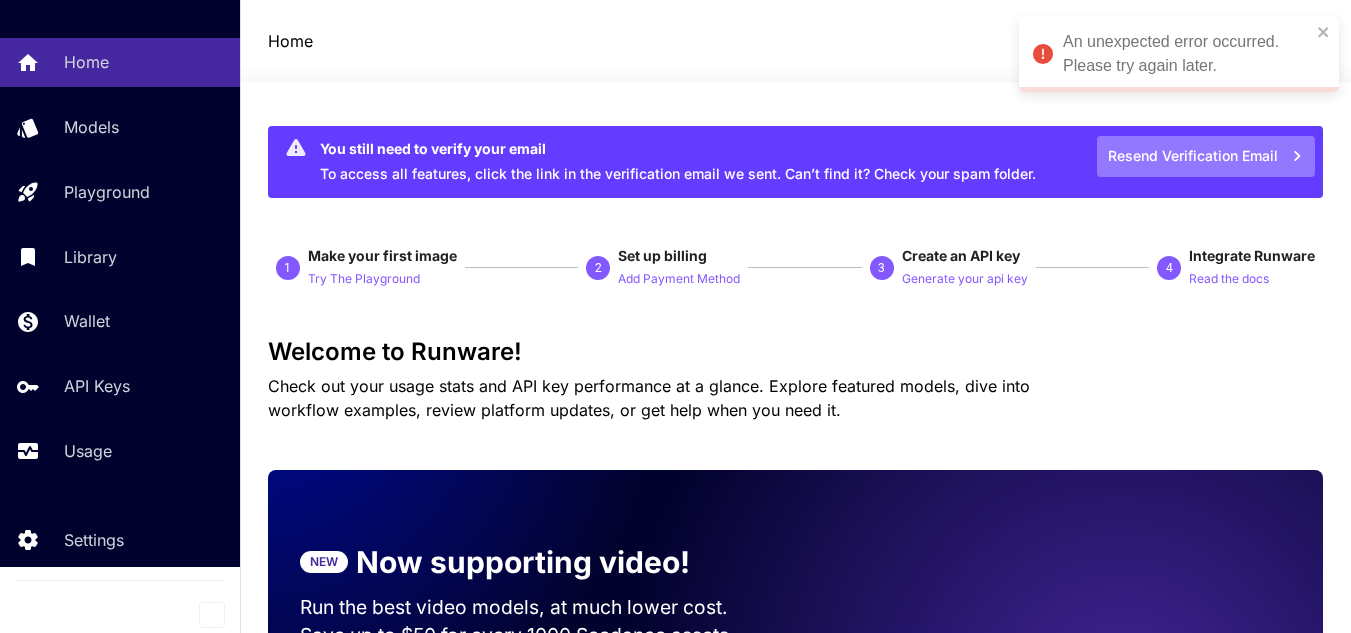 click 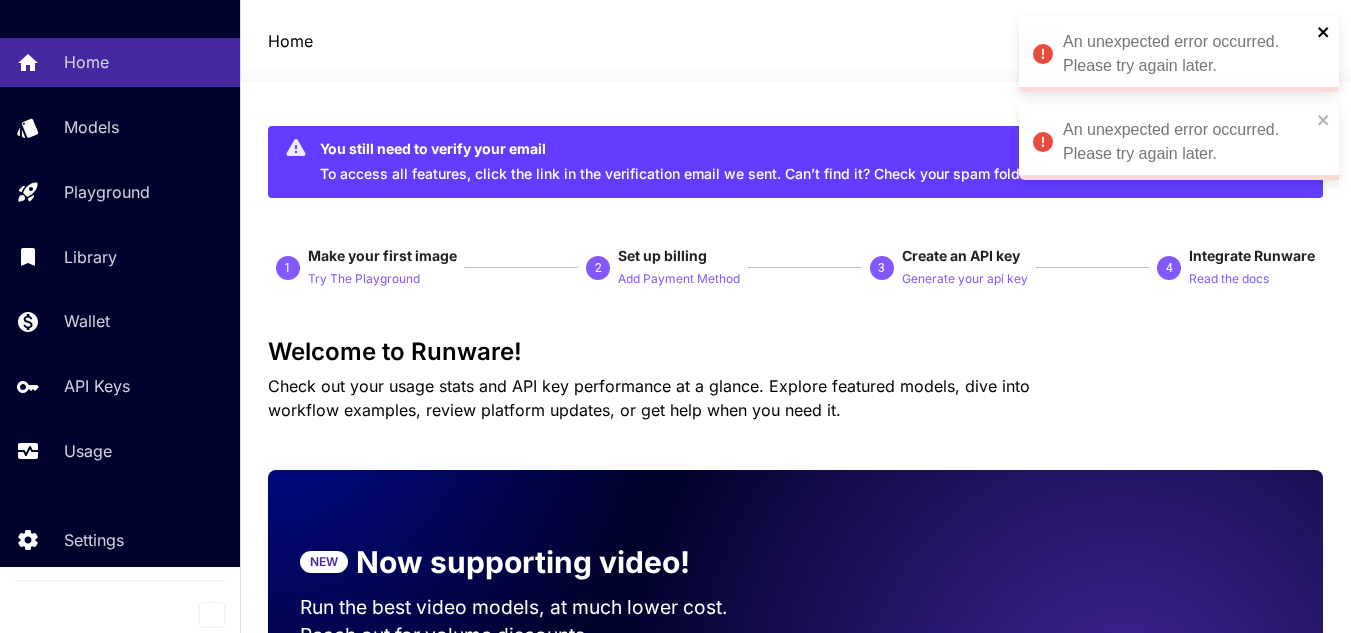 click 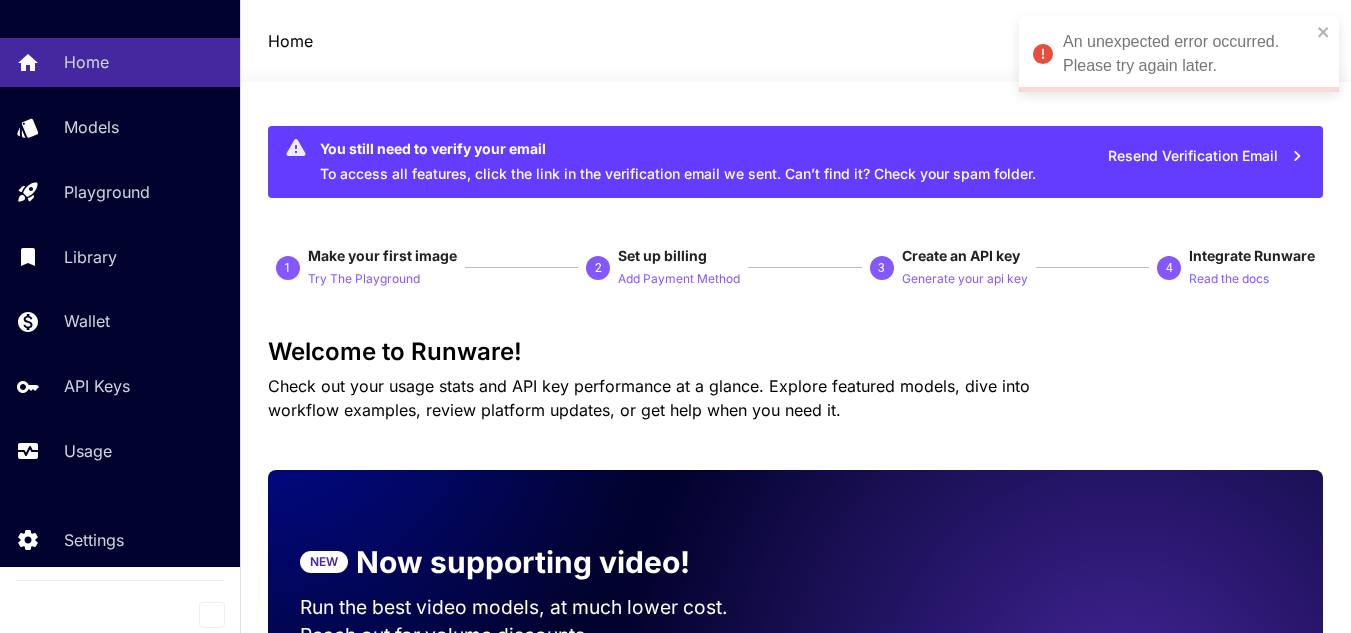 click on "An unexpected error occurred. Please try again later. TRIAL Home Models Playground Library Wallet API Keys Usage Settings Home $0.00    credits left  DR You still need to verify your email To access all features, click the link in the verification email we sent. Can’t find it? Check your spam folder. Resend Verification Email 1 Make your first image Try The Playground 2 Set up billing Add Payment Method 3 Create an API key Generate your api key 4 Integrate Runware Read the docs Welcome to Runware! Check out your usage stats and API key performance at a glance. Explore featured models, dive into workflow examples, review platform updates, or get help when you need it. NEW Now supporting video! Run the best video models, at much lower cost. Reach out for volume discounts. 5 Test drive the best video models Featured models New releases MiniMax KlingAI ByteDance Google Veo PixVerse Vidu Launch in Playground minimax:3@1                             MiniMax 02 Hailuo Launch in Playground bytedance:2@1" at bounding box center (675, 3866) 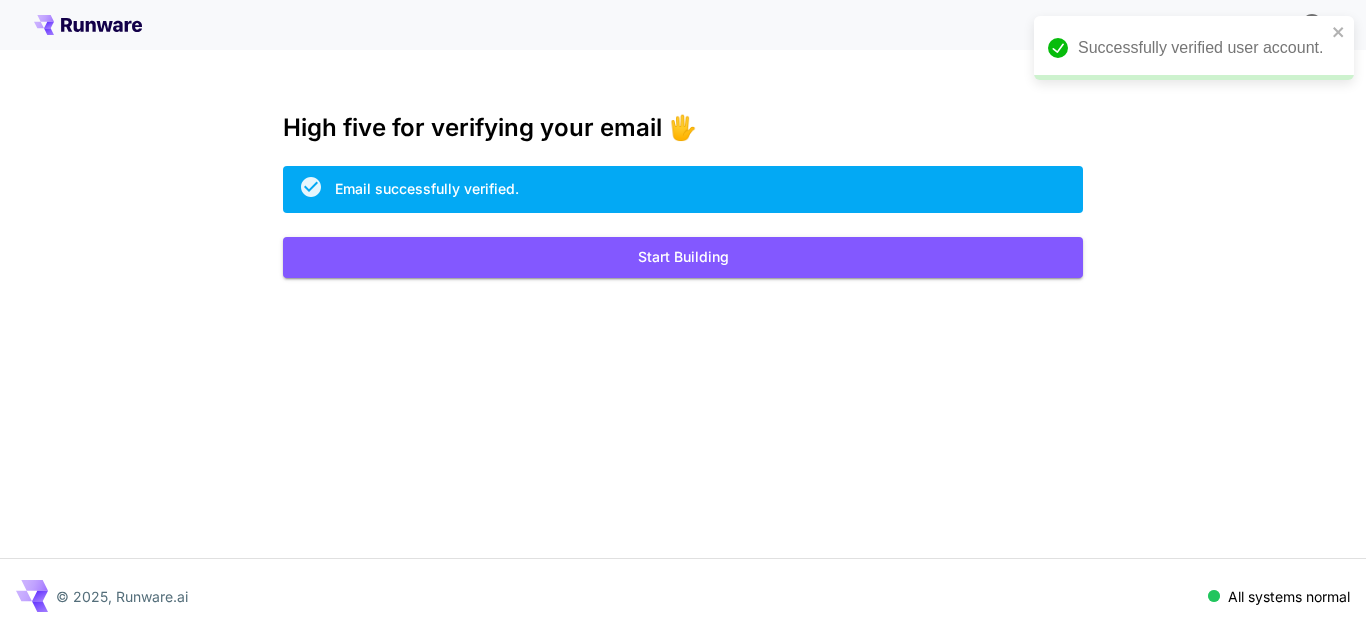 scroll, scrollTop: 0, scrollLeft: 0, axis: both 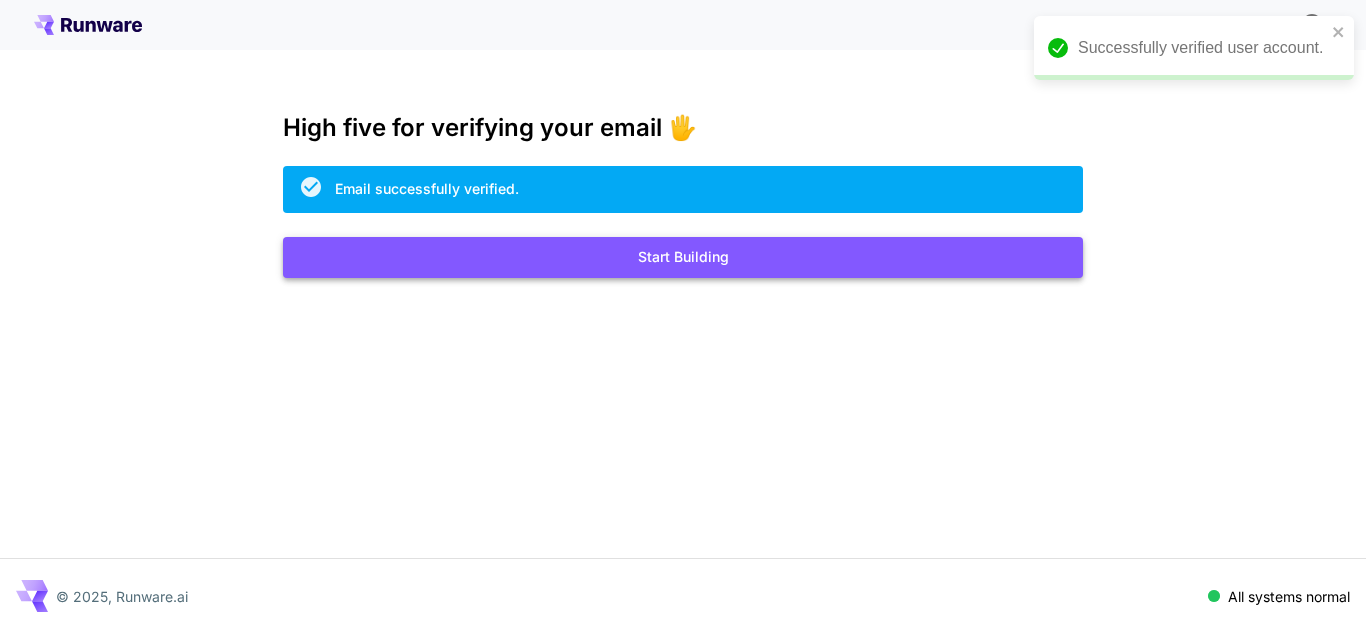 click on "Start Building" at bounding box center [683, 257] 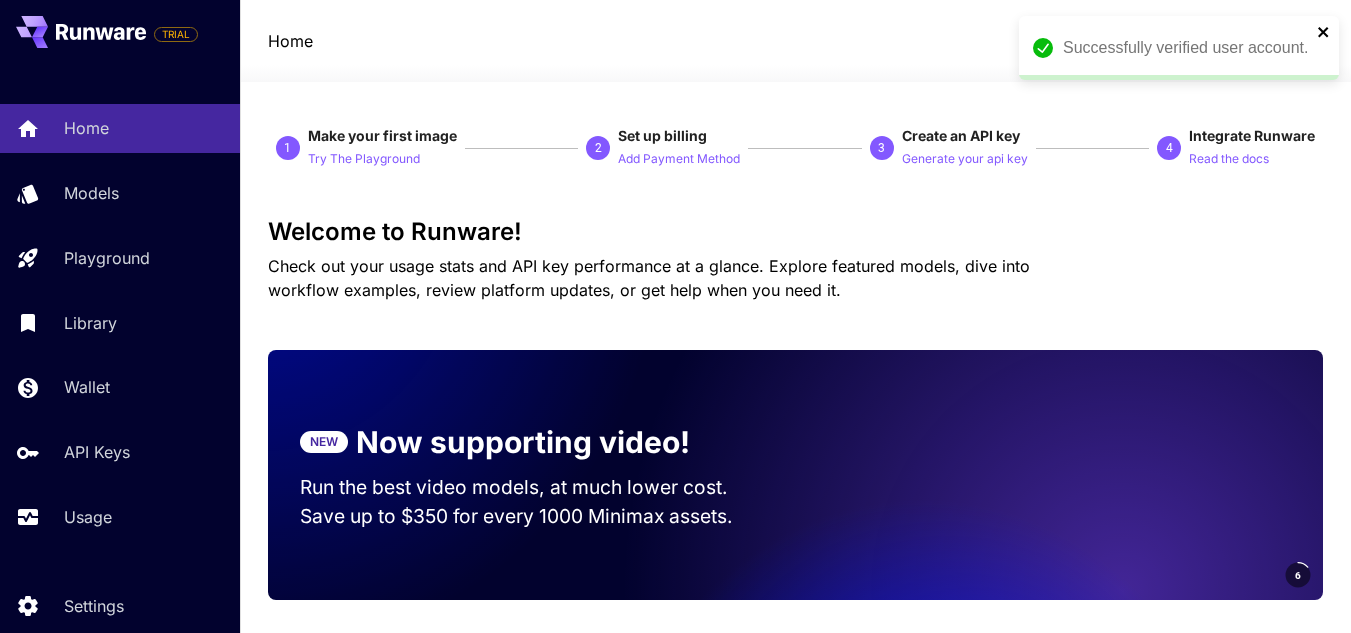 click 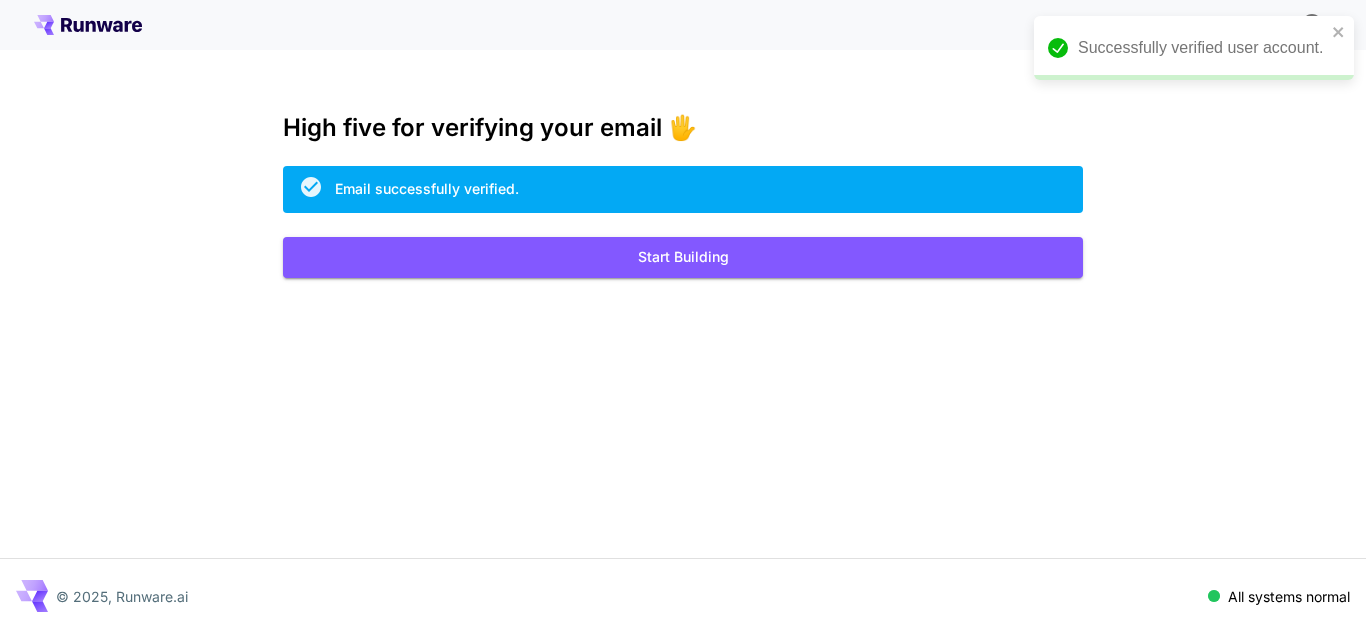 scroll, scrollTop: 0, scrollLeft: 0, axis: both 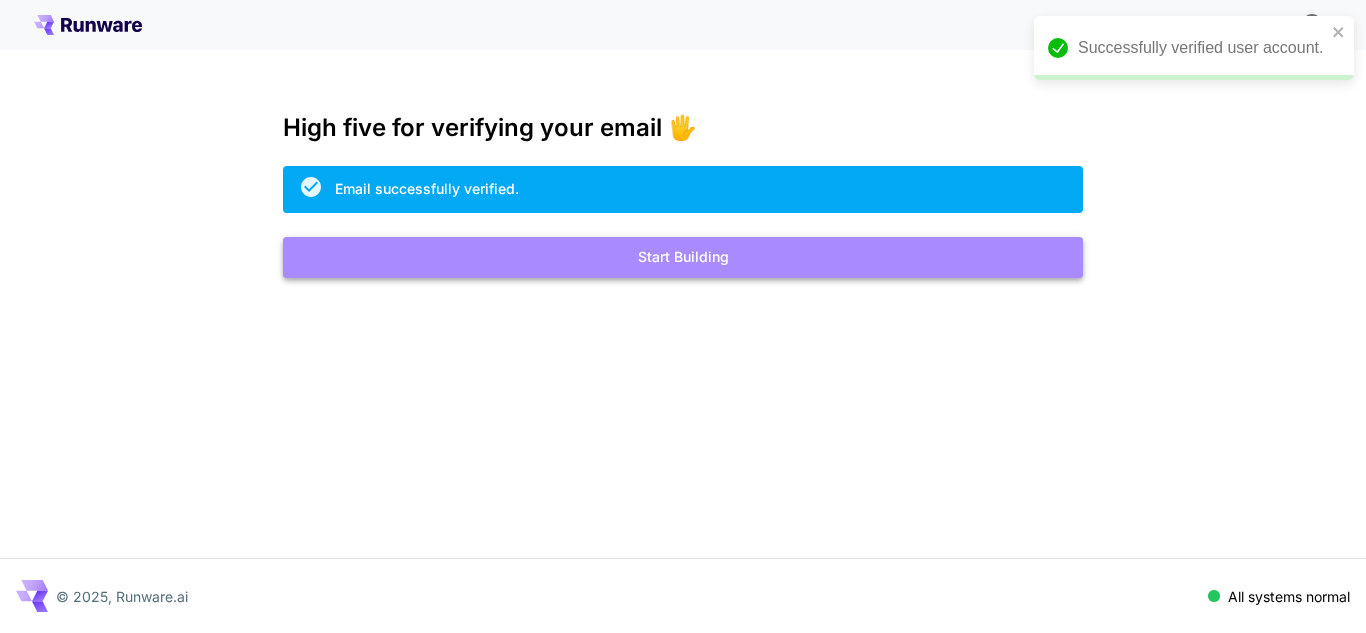 click on "Start Building" at bounding box center [683, 257] 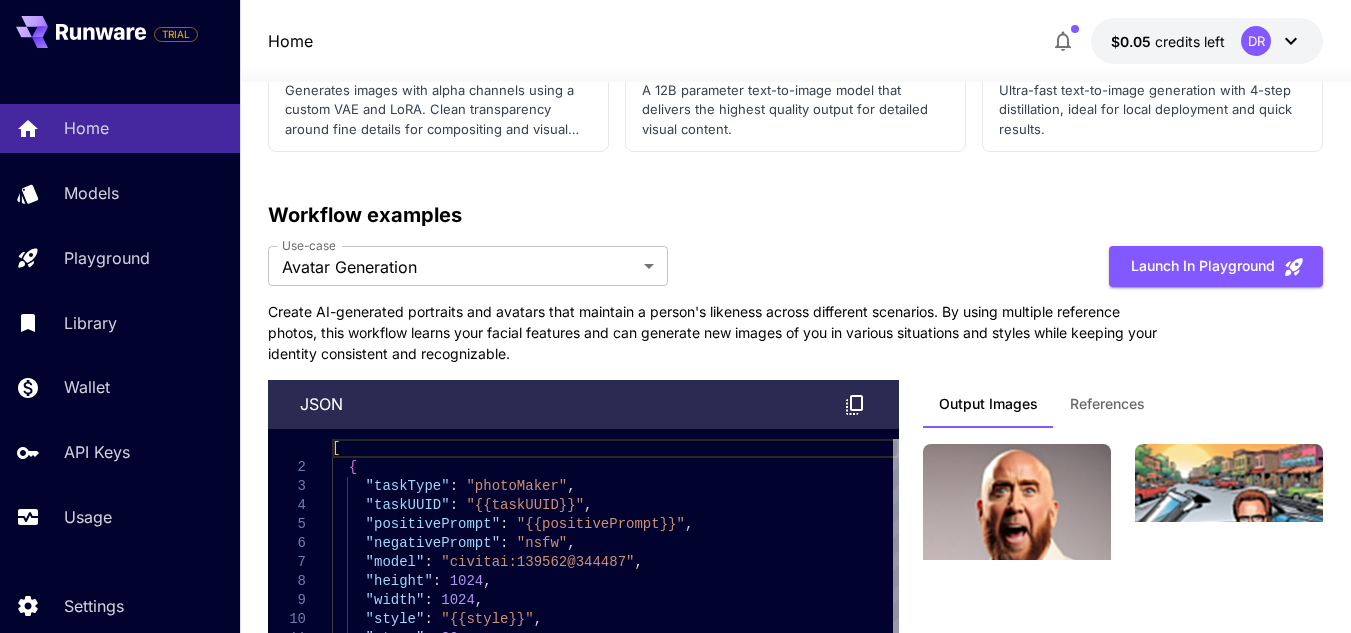 scroll, scrollTop: 6000, scrollLeft: 0, axis: vertical 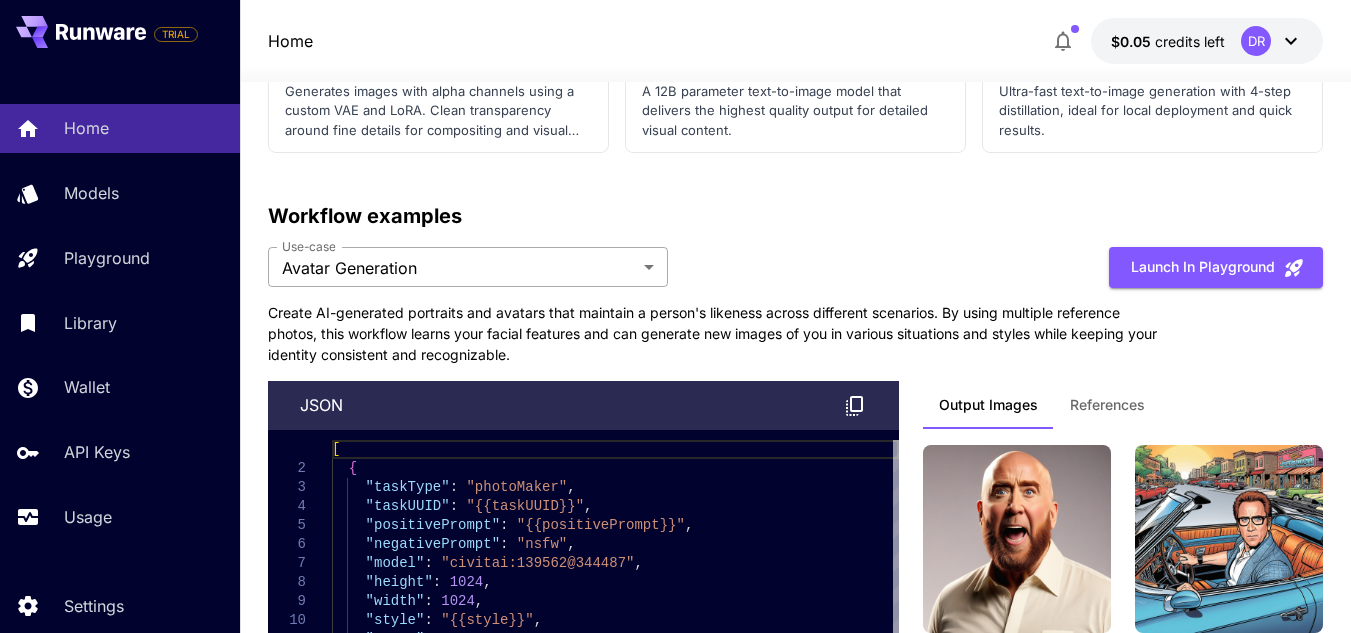 click on "TRIAL Home Models Playground Library Wallet API Keys Usage Settings Home $0.05    credits left  DR 1 Make your first image Try The Playground 2 Set up billing Add Payment Method 3 Create an API key Generate your api key 4 Integrate Runware Read the docs Welcome to Runware! Check out your usage stats and API key performance at a glance. Explore featured models, dive into workflow examples, review platform updates, or get help when you need it. NEW Now supporting video! Run the best video models, at much lower cost. Reach out for volume discounts. 5 Test drive the best video models Featured models New releases MiniMax KlingAI ByteDance Google Veo PixVerse Vidu Launch in Playground minimax:3@1                             MiniMax 02 Hailuo Most polished and dynamic model with vibrant, theatrical visuals and fluid motion. Ideal for viral content and commercial-style footage. Launch in Playground bytedance:2@1                             Seedance 1.0 Pro Launch in Playground bytedance:1@1" at bounding box center (675, -2194) 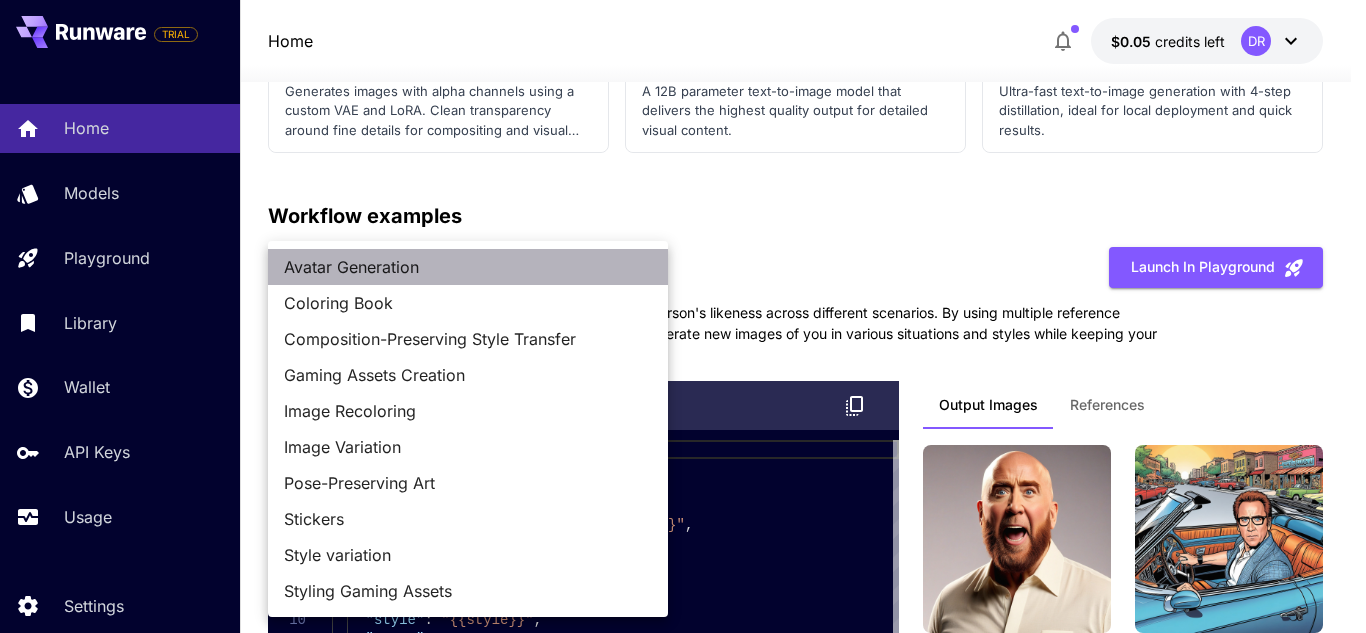 click on "Avatar Generation" at bounding box center [468, 267] 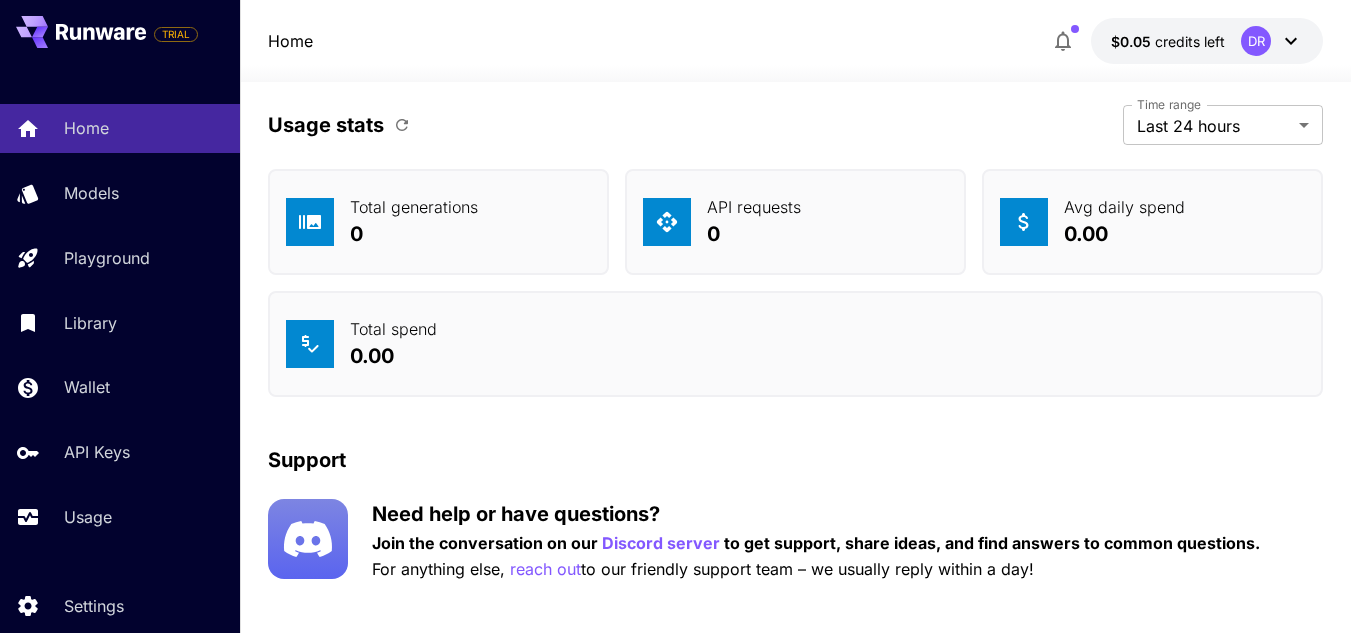 scroll, scrollTop: 6979, scrollLeft: 0, axis: vertical 